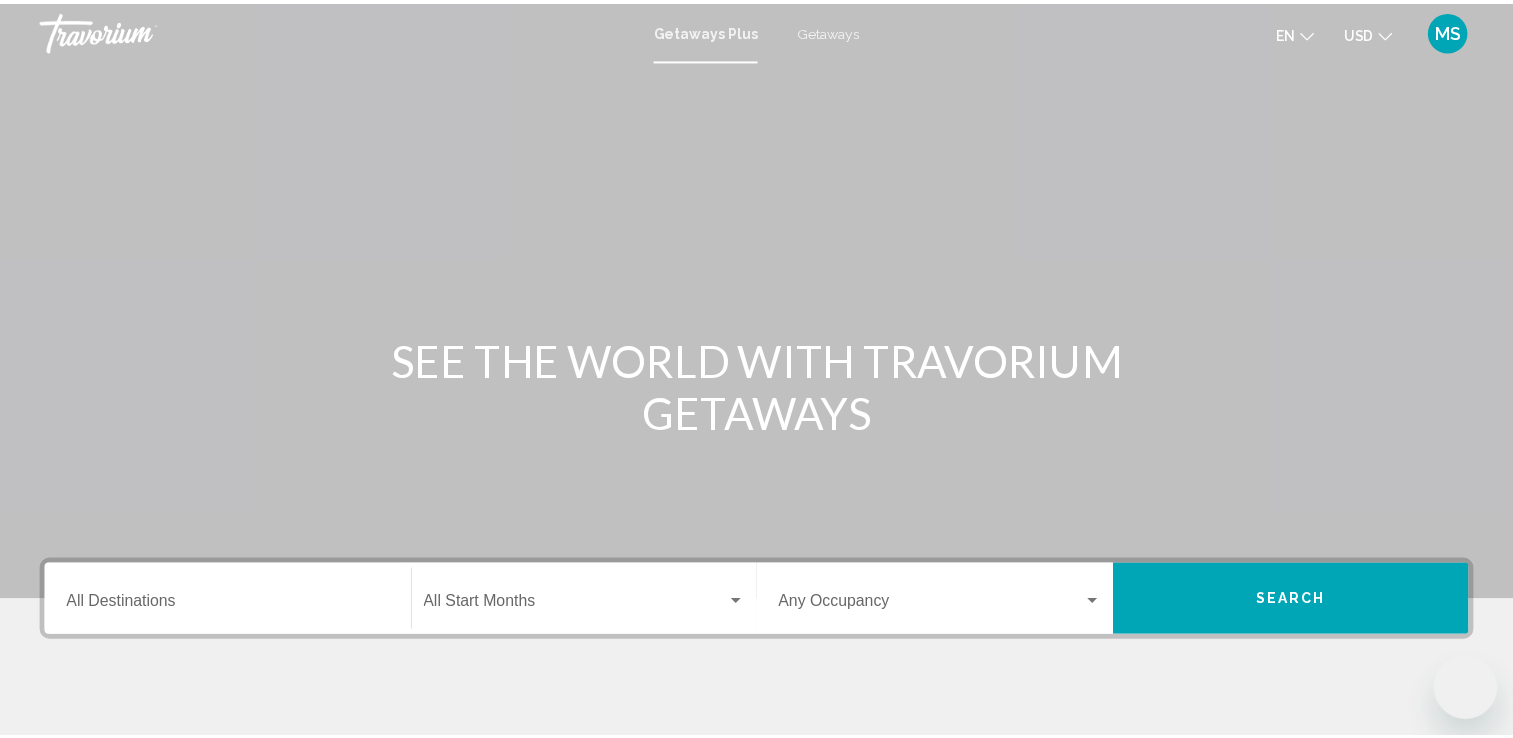 scroll, scrollTop: 0, scrollLeft: 0, axis: both 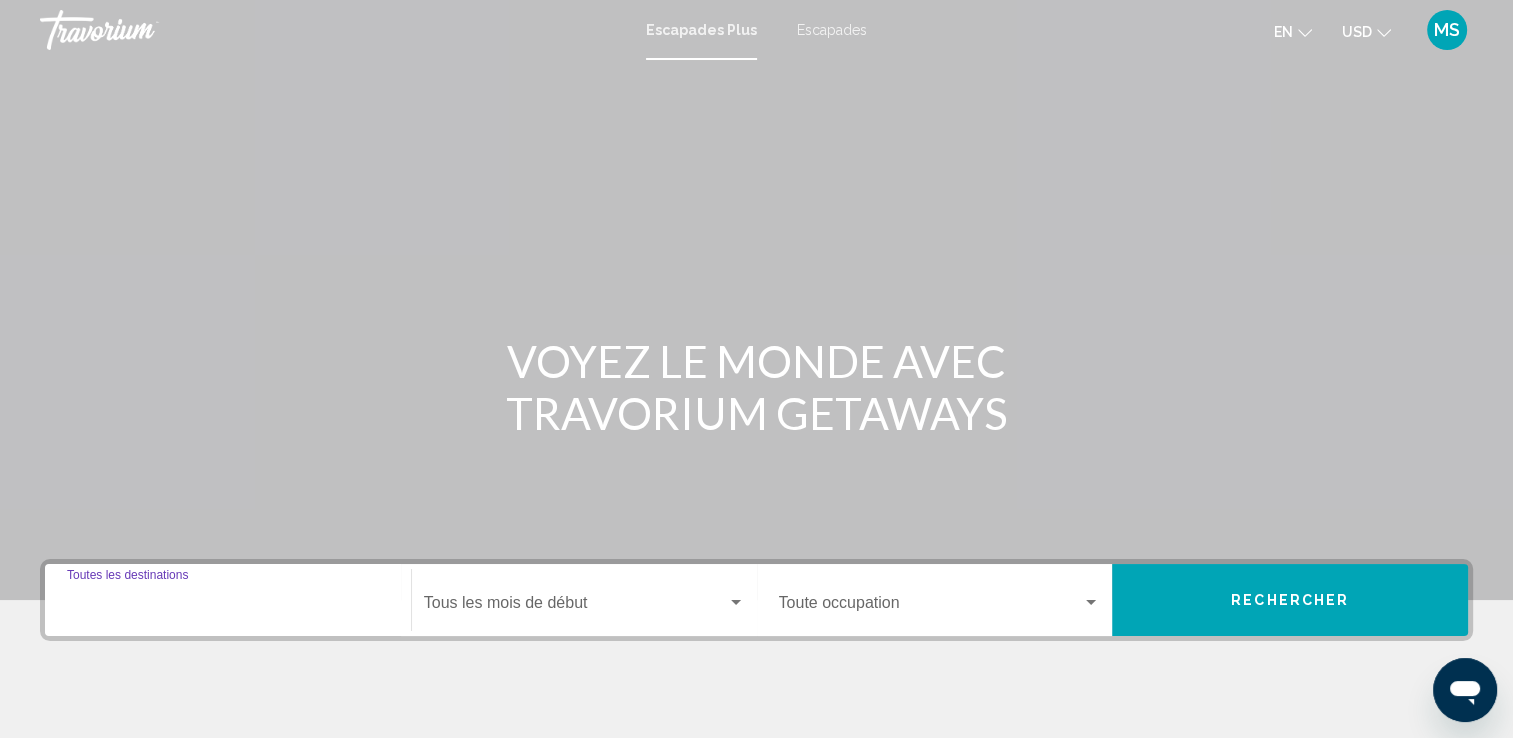 click on "Destination Toutes les destinations" at bounding box center (228, 607) 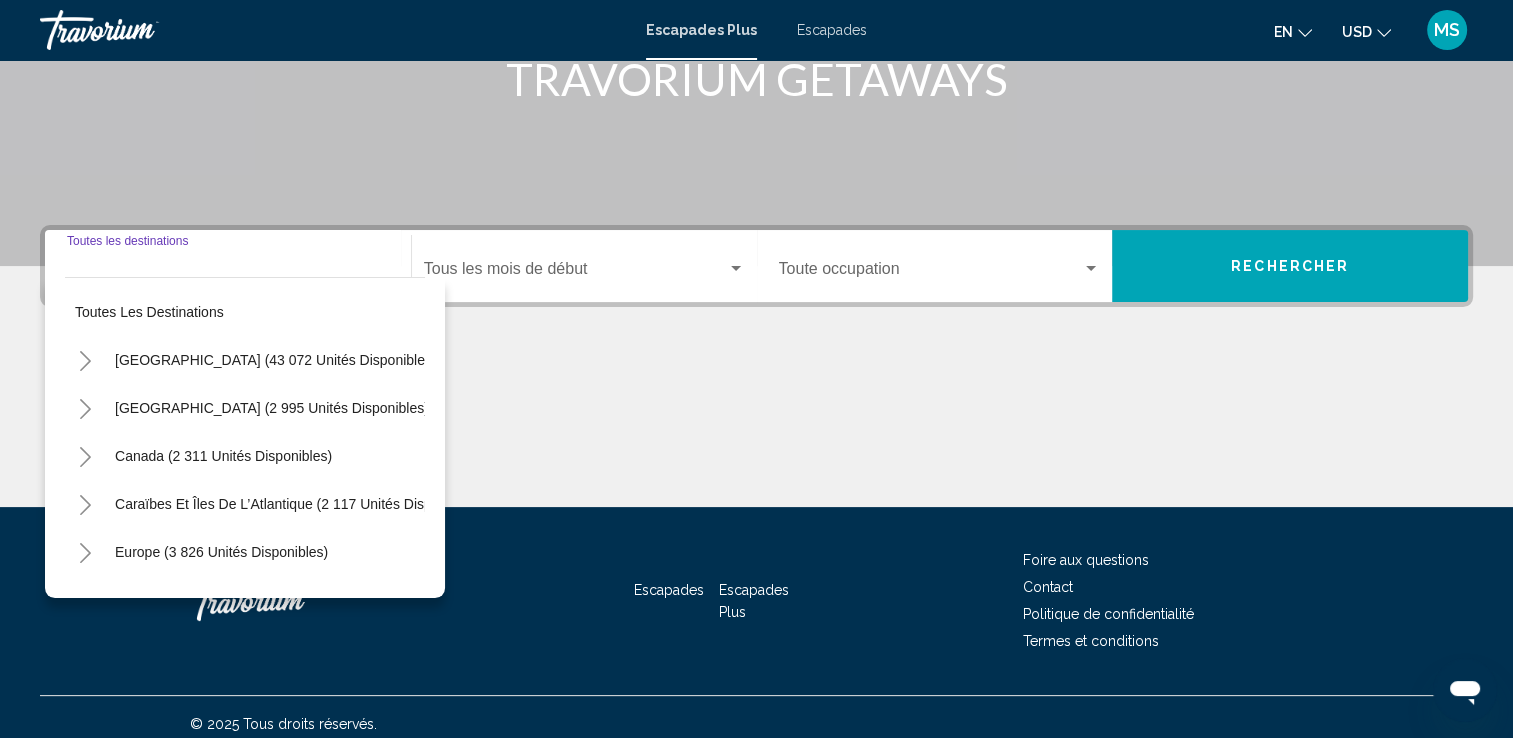 scroll, scrollTop: 347, scrollLeft: 0, axis: vertical 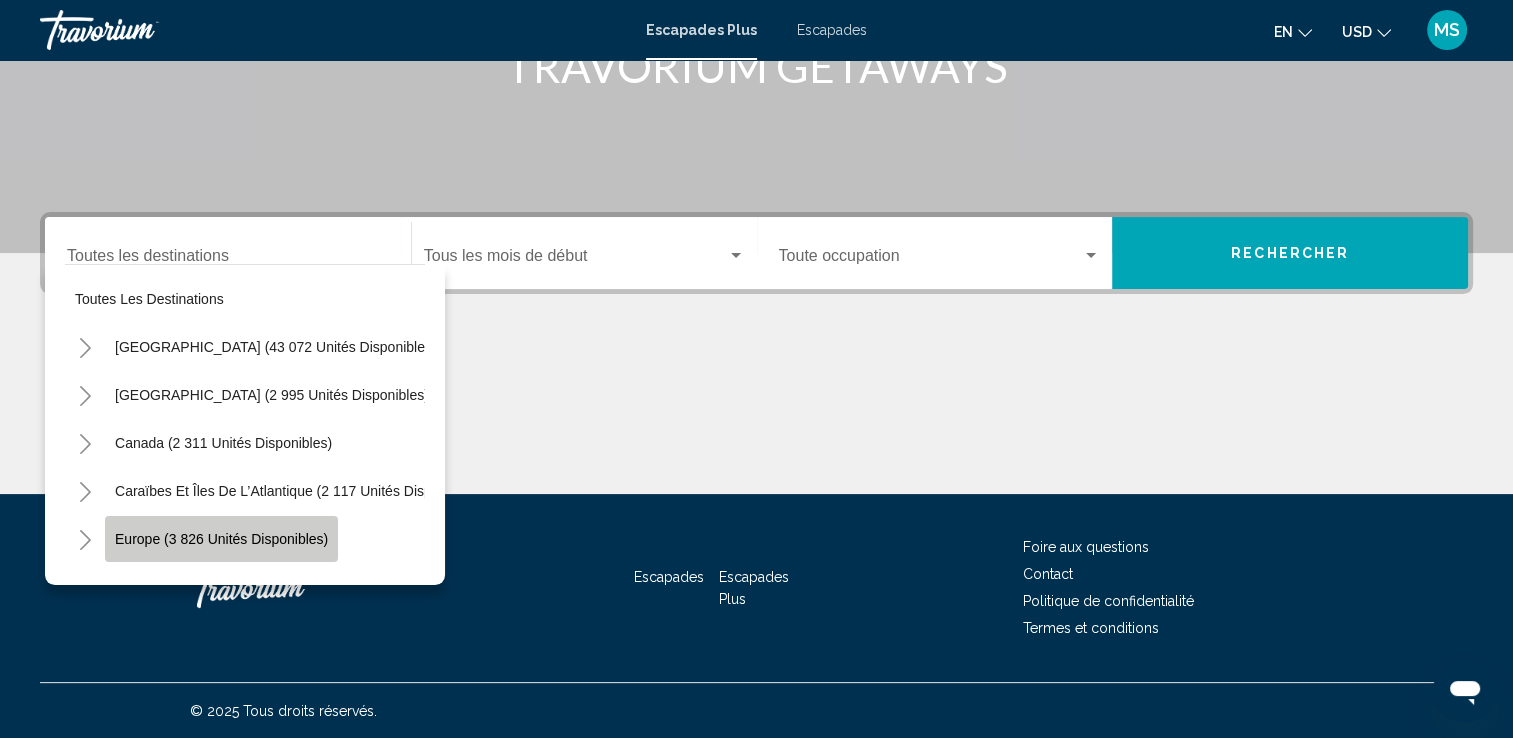 click on "Europe (3 826 unités disponibles)" 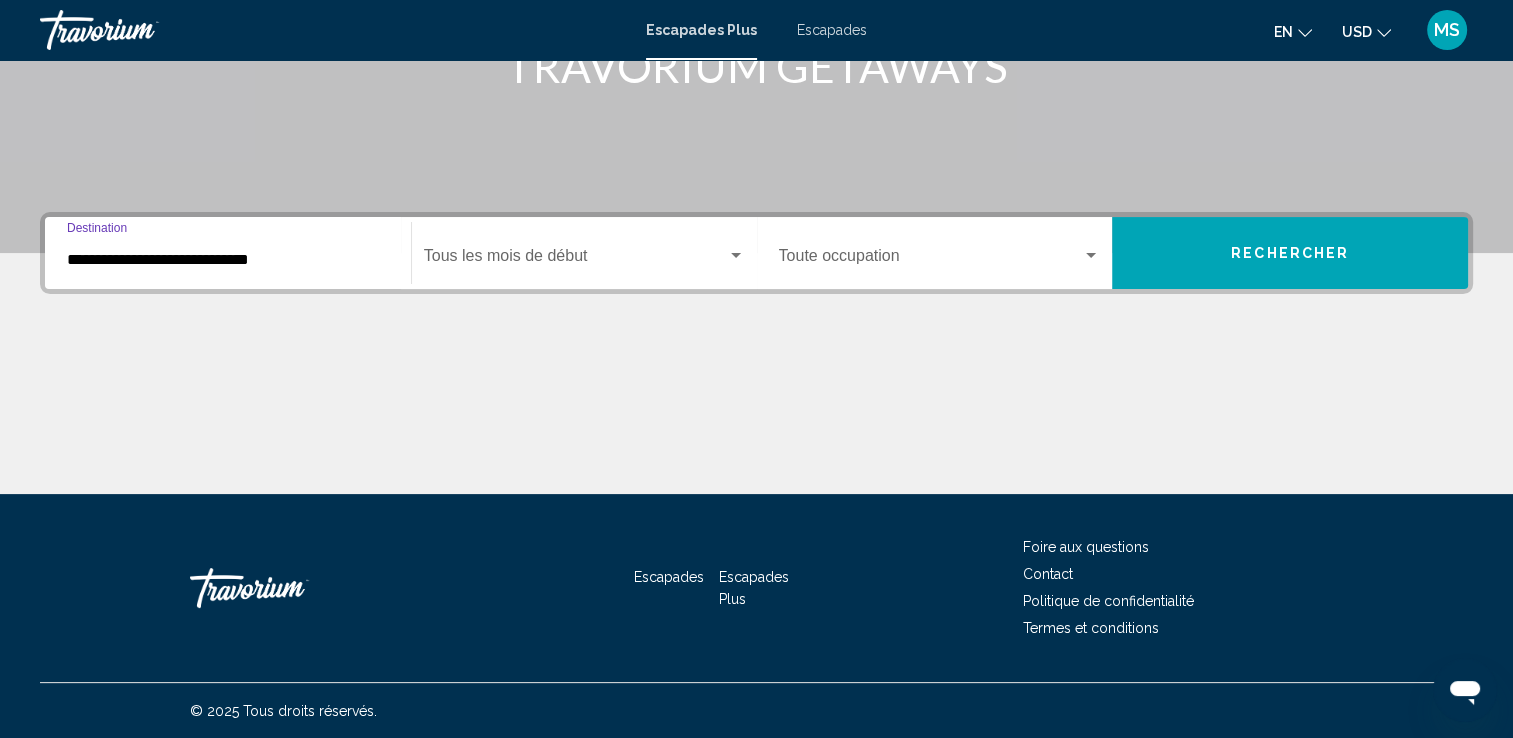 click on "**********" at bounding box center [228, 260] 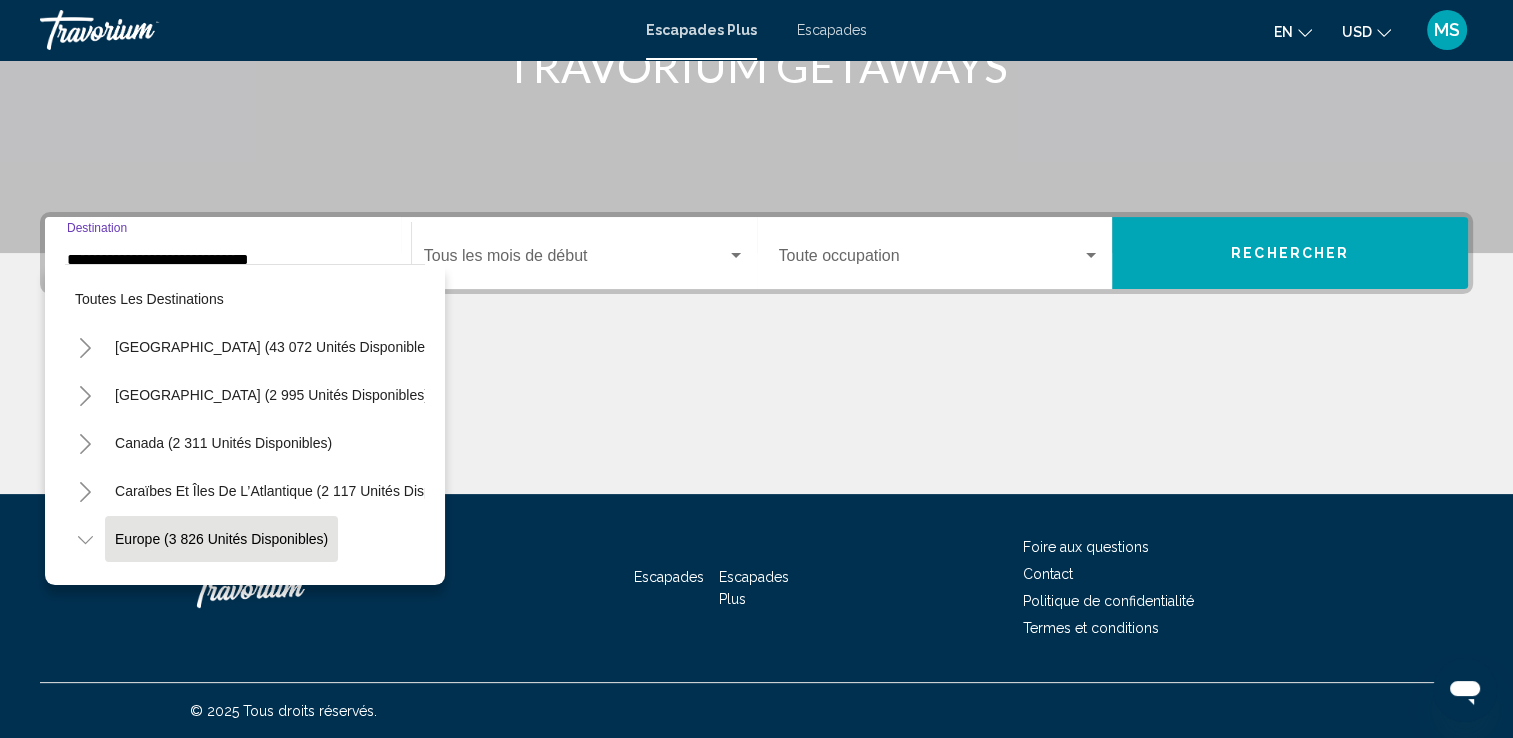 scroll, scrollTop: 126, scrollLeft: 0, axis: vertical 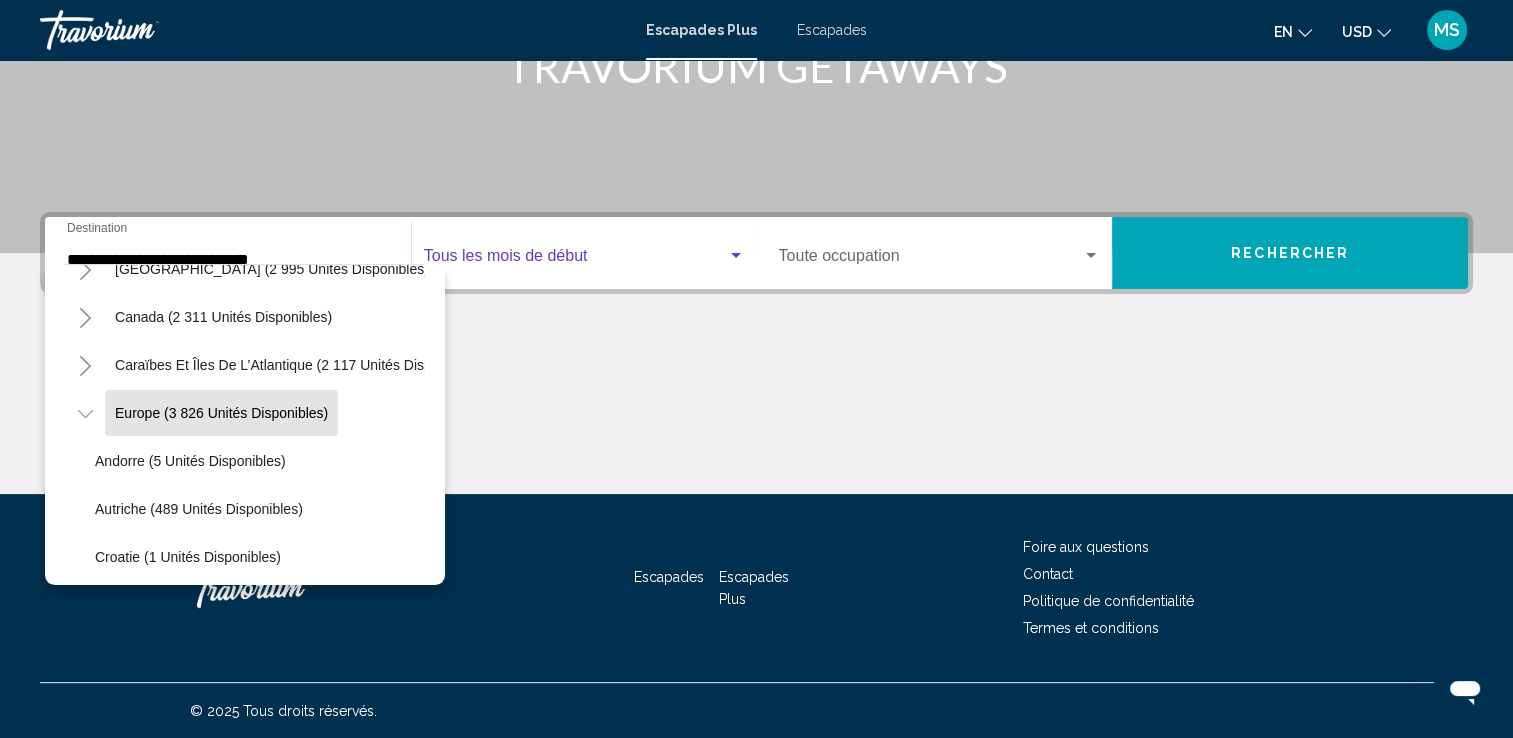 click at bounding box center (575, 260) 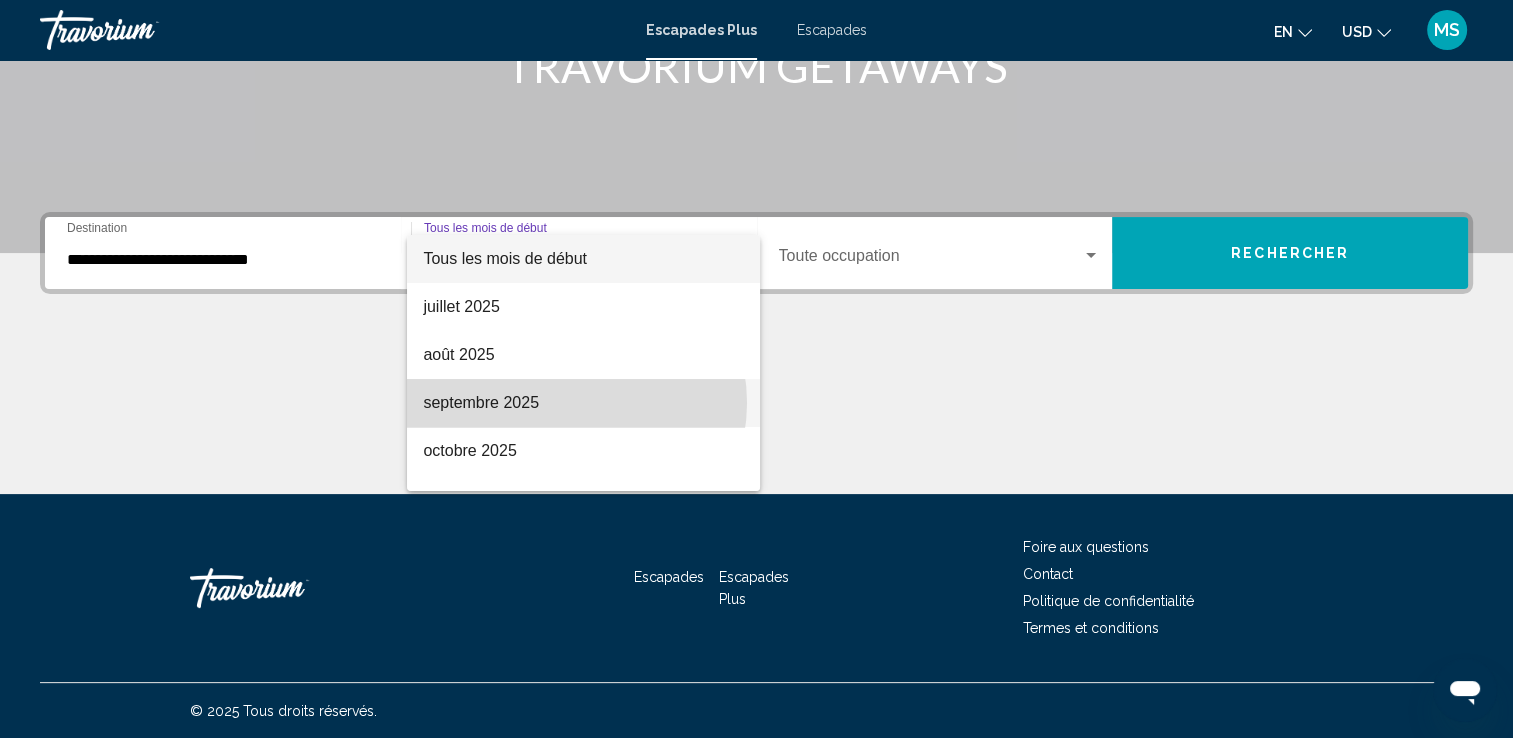 click on "septembre 2025" at bounding box center [583, 403] 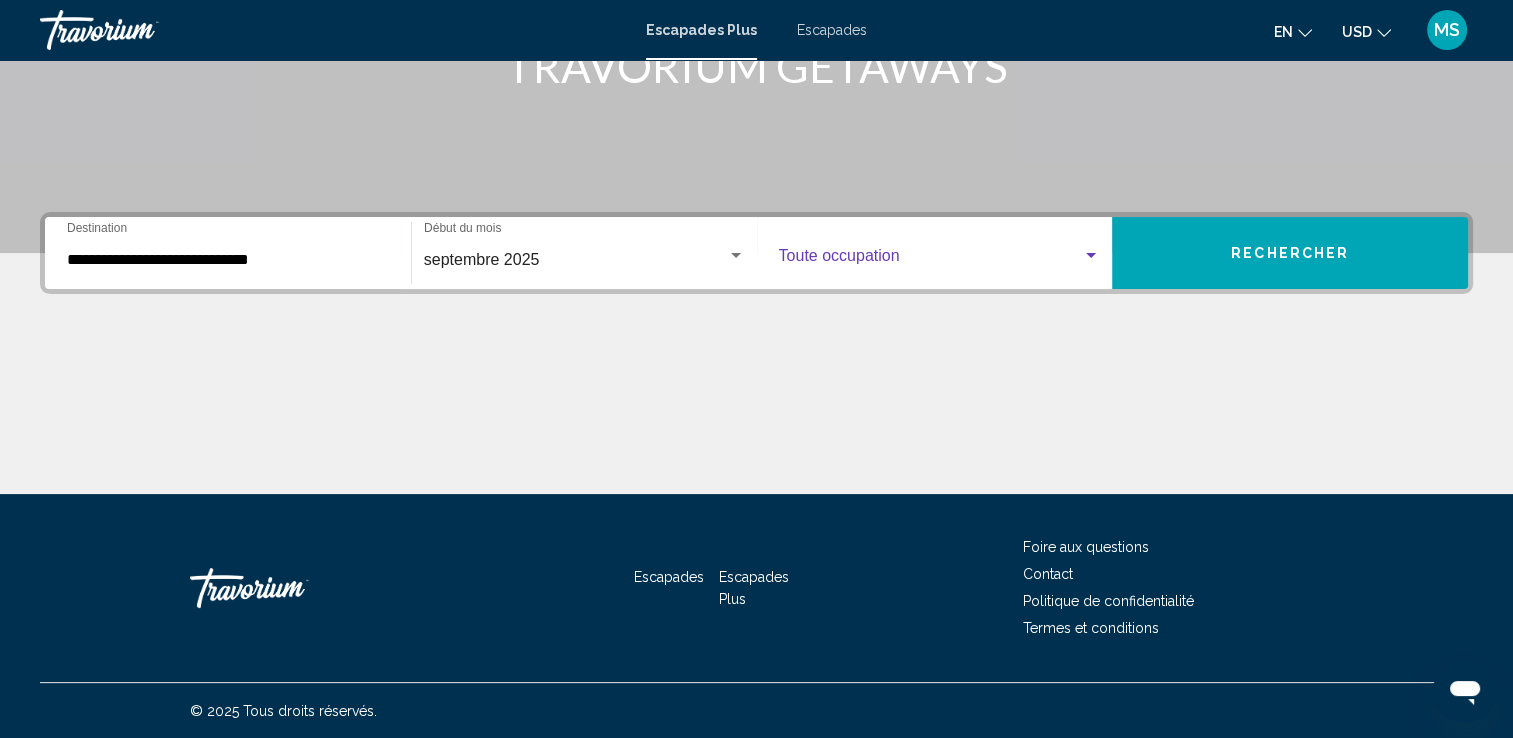 click at bounding box center [1091, 255] 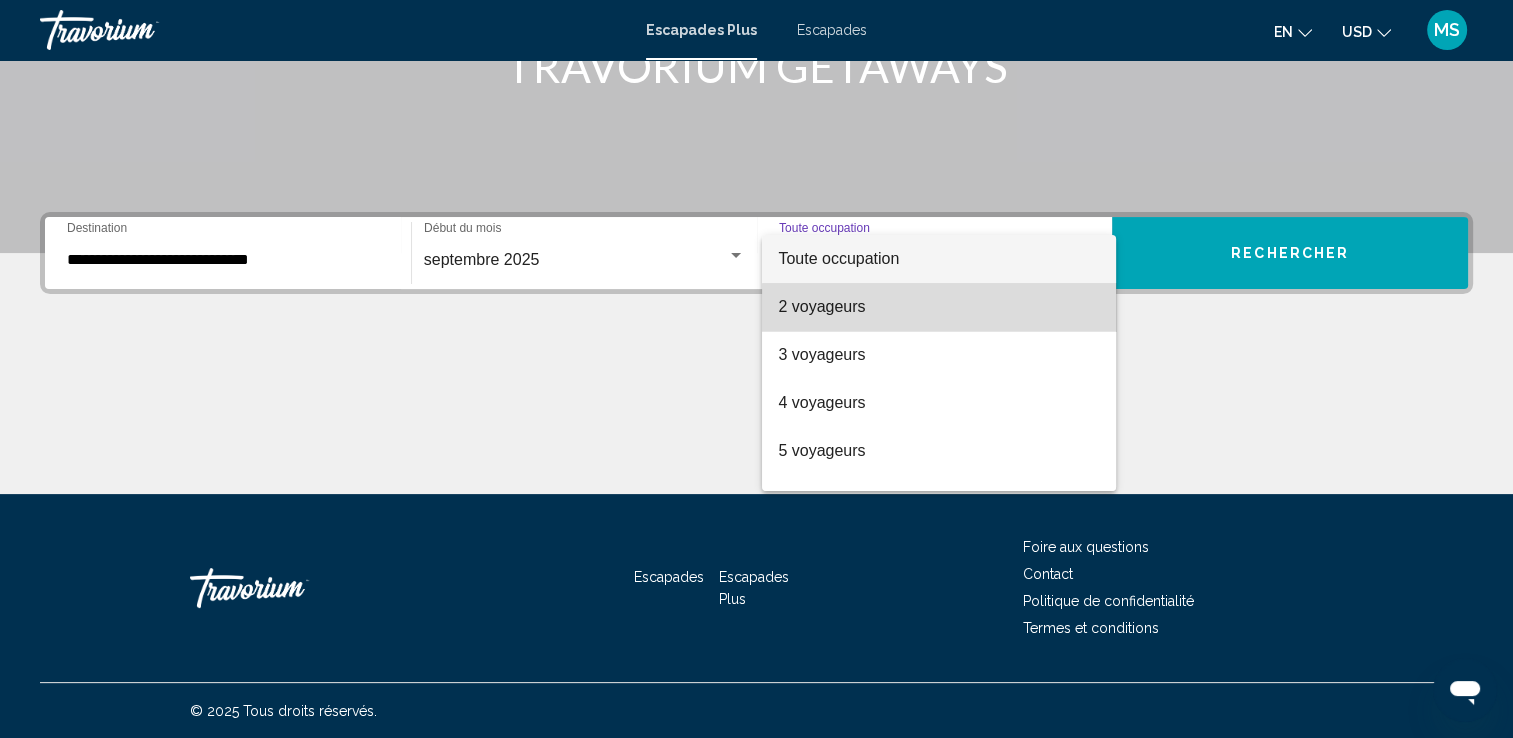 click on "2 voyageurs" at bounding box center (939, 307) 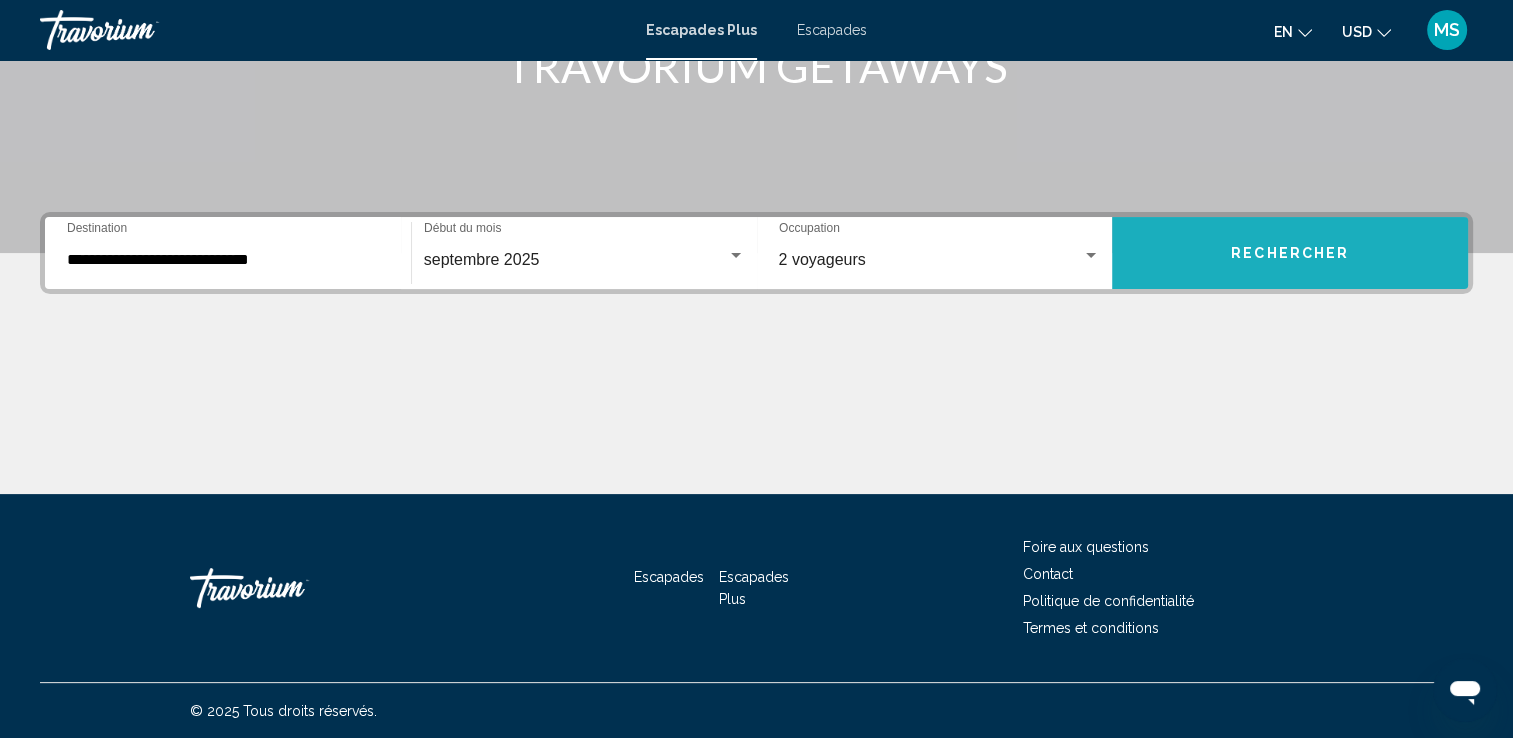 click on "Rechercher" at bounding box center (1290, 254) 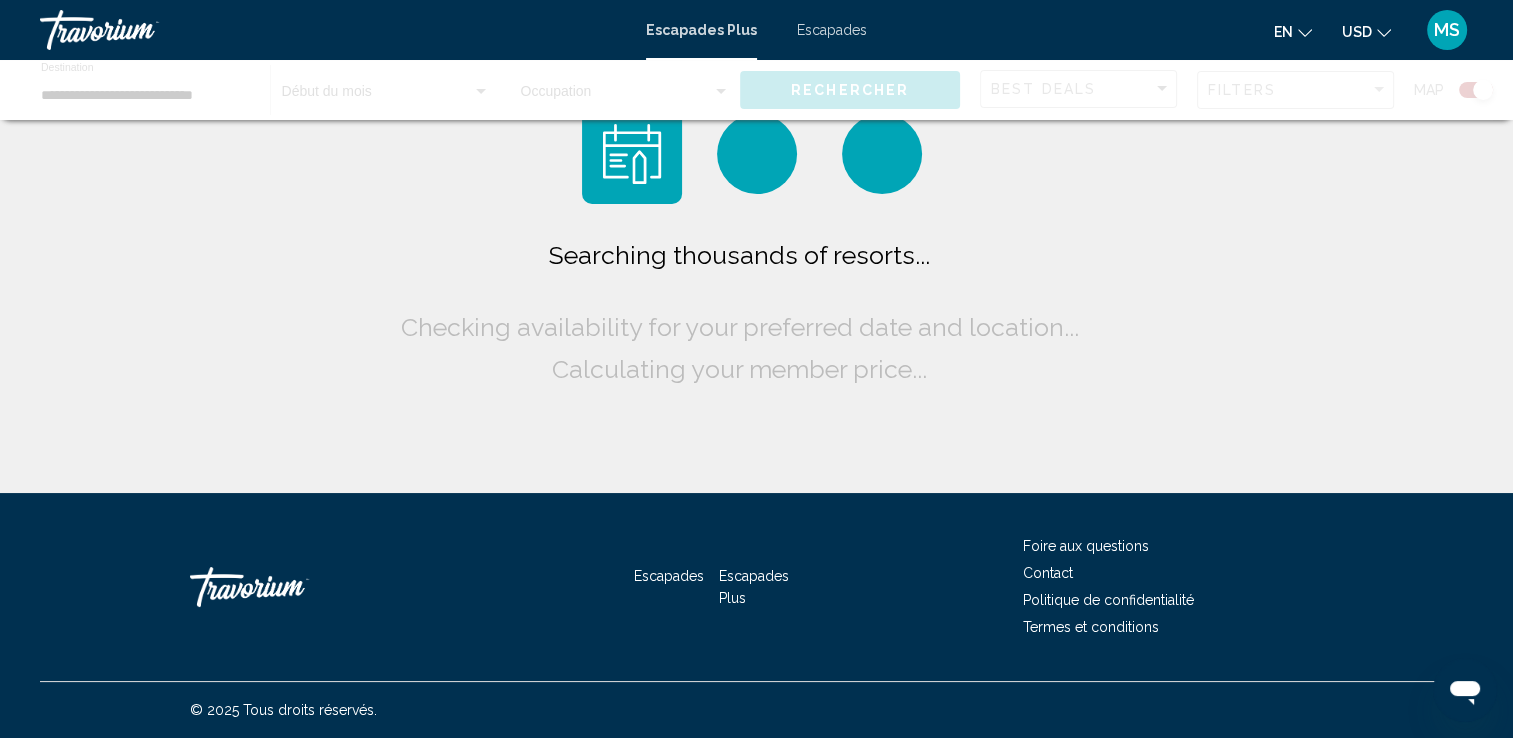 scroll, scrollTop: 0, scrollLeft: 0, axis: both 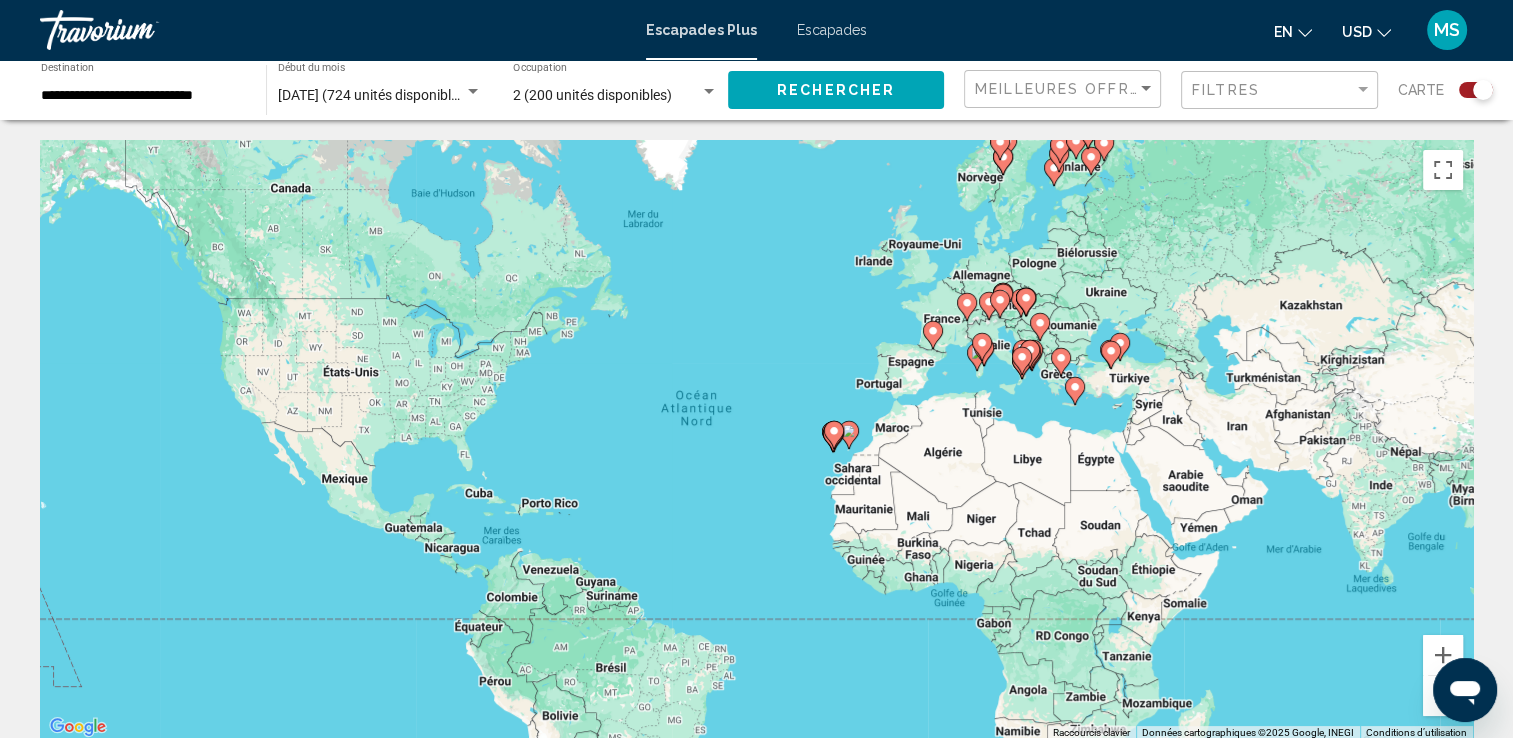 click 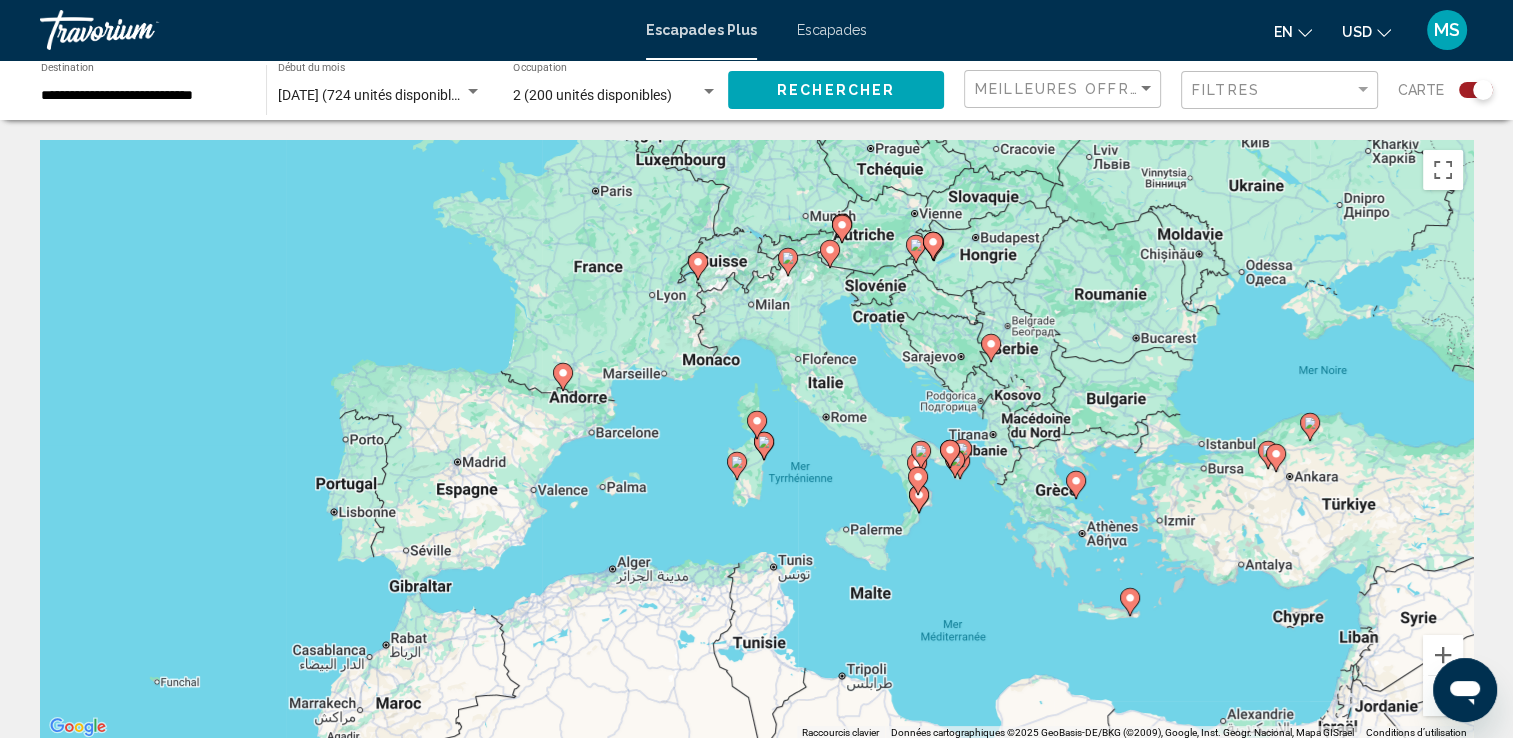 click 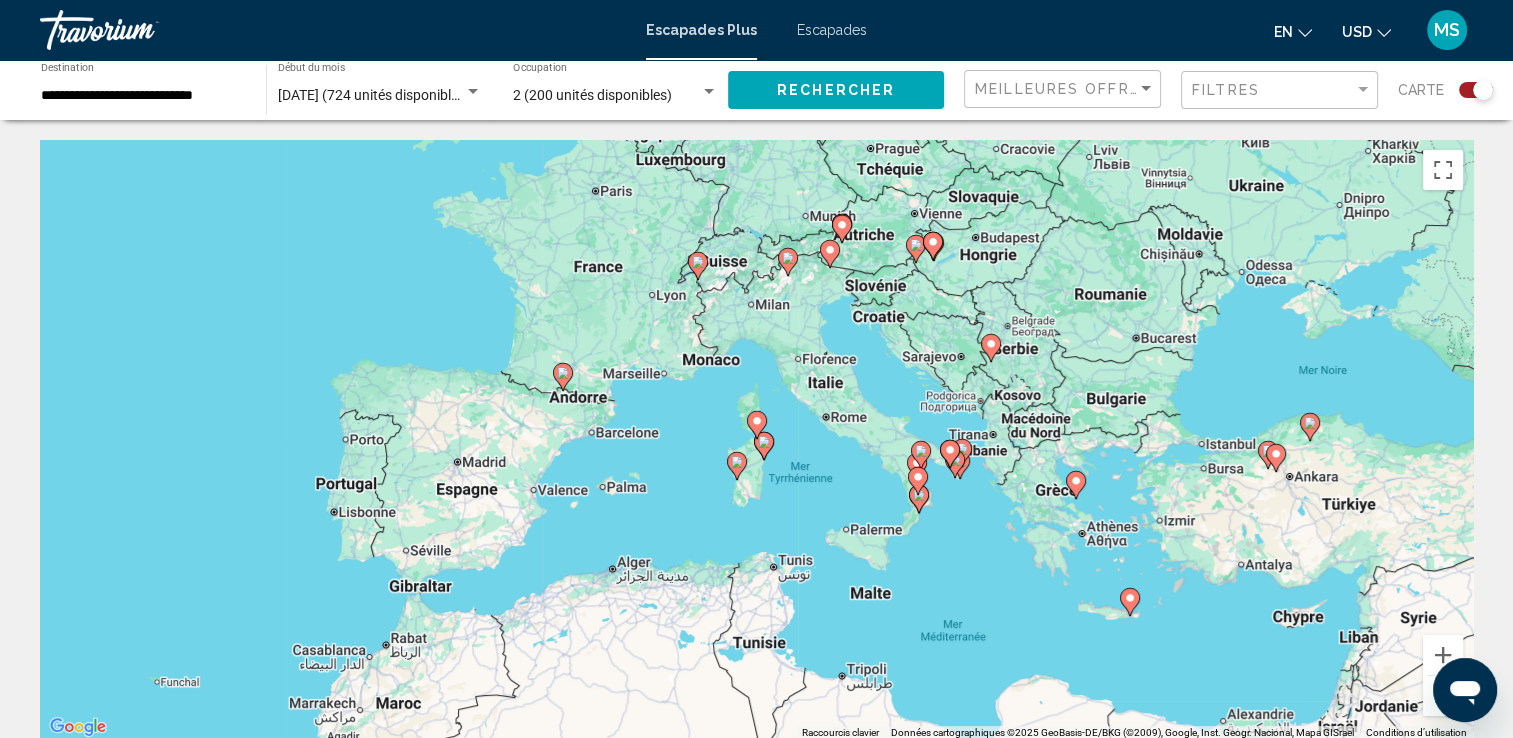 type on "**********" 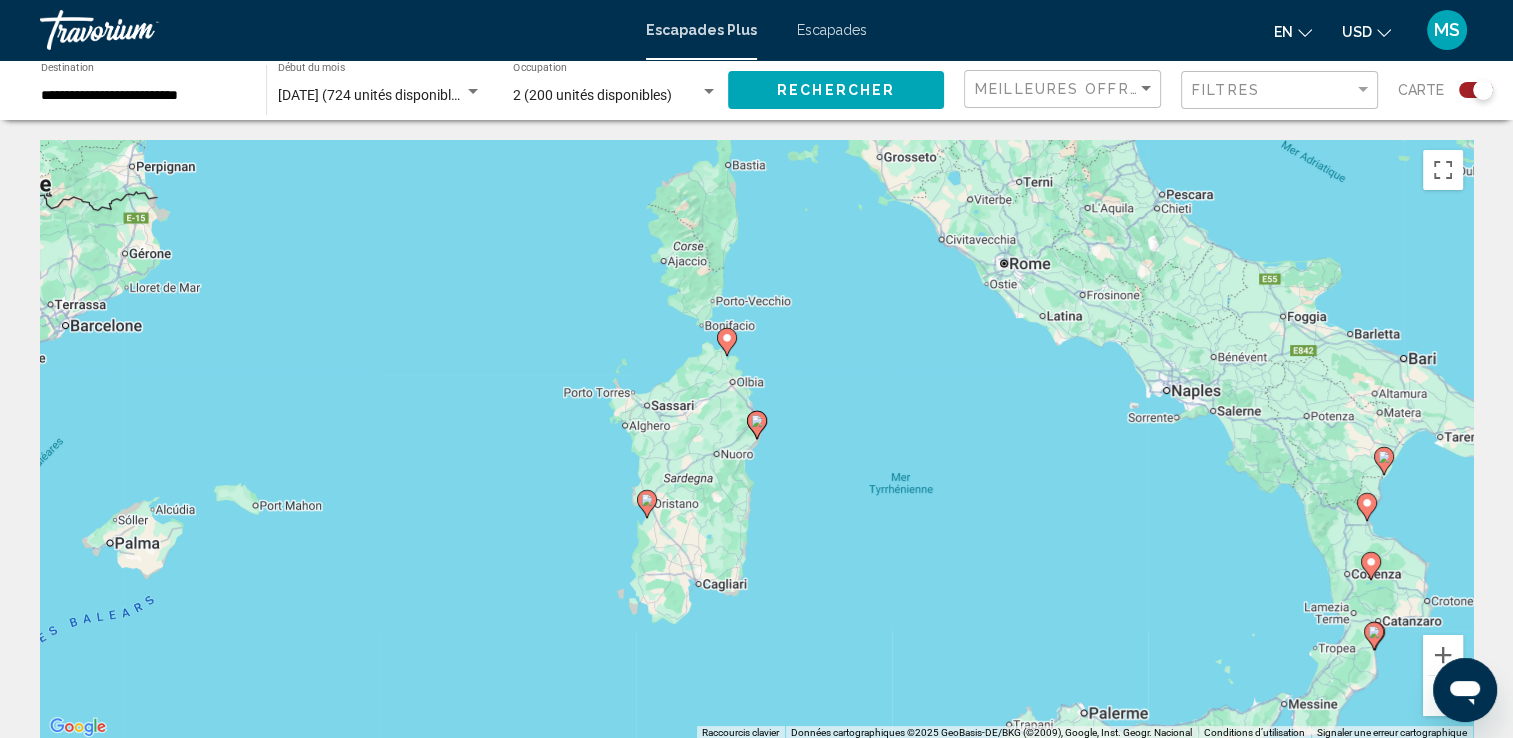 click 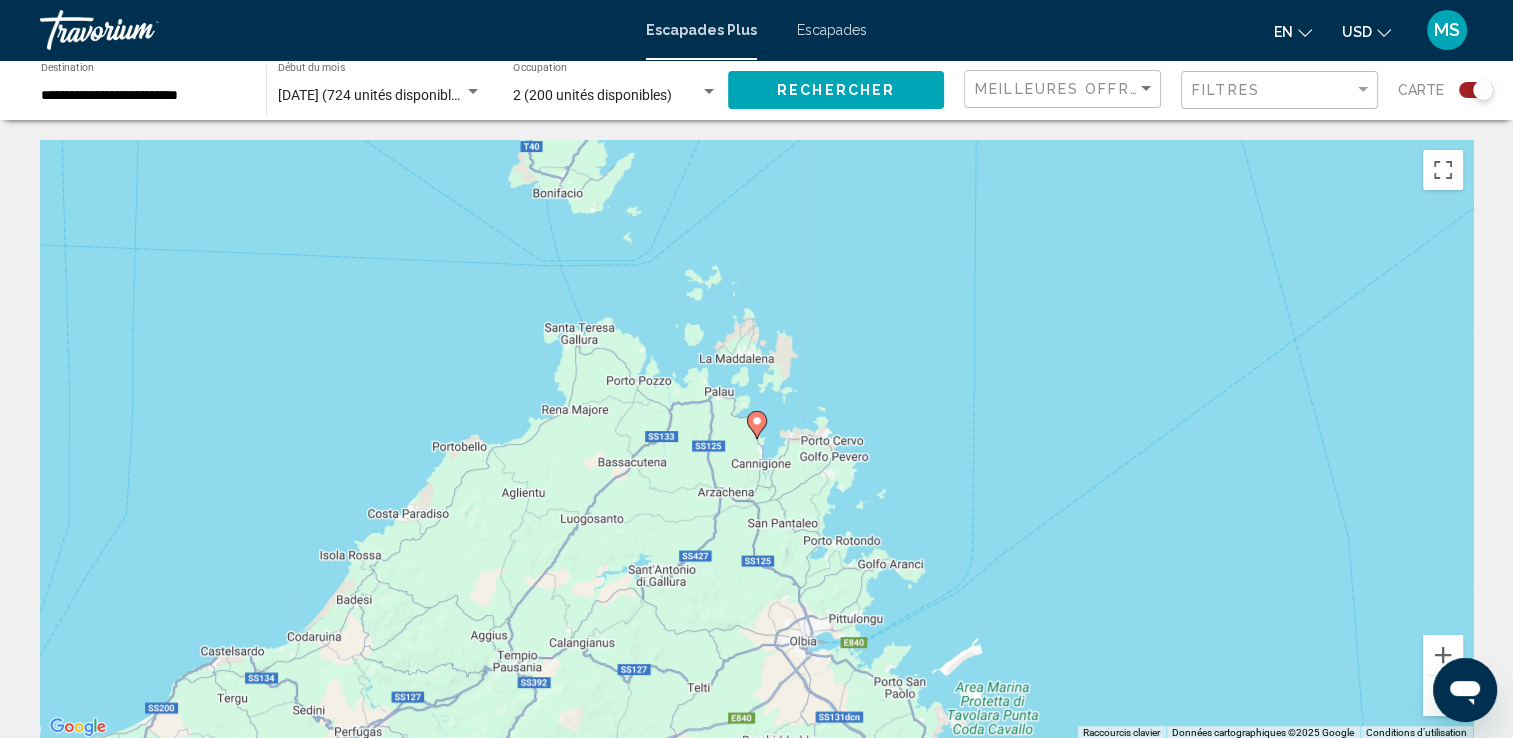 click 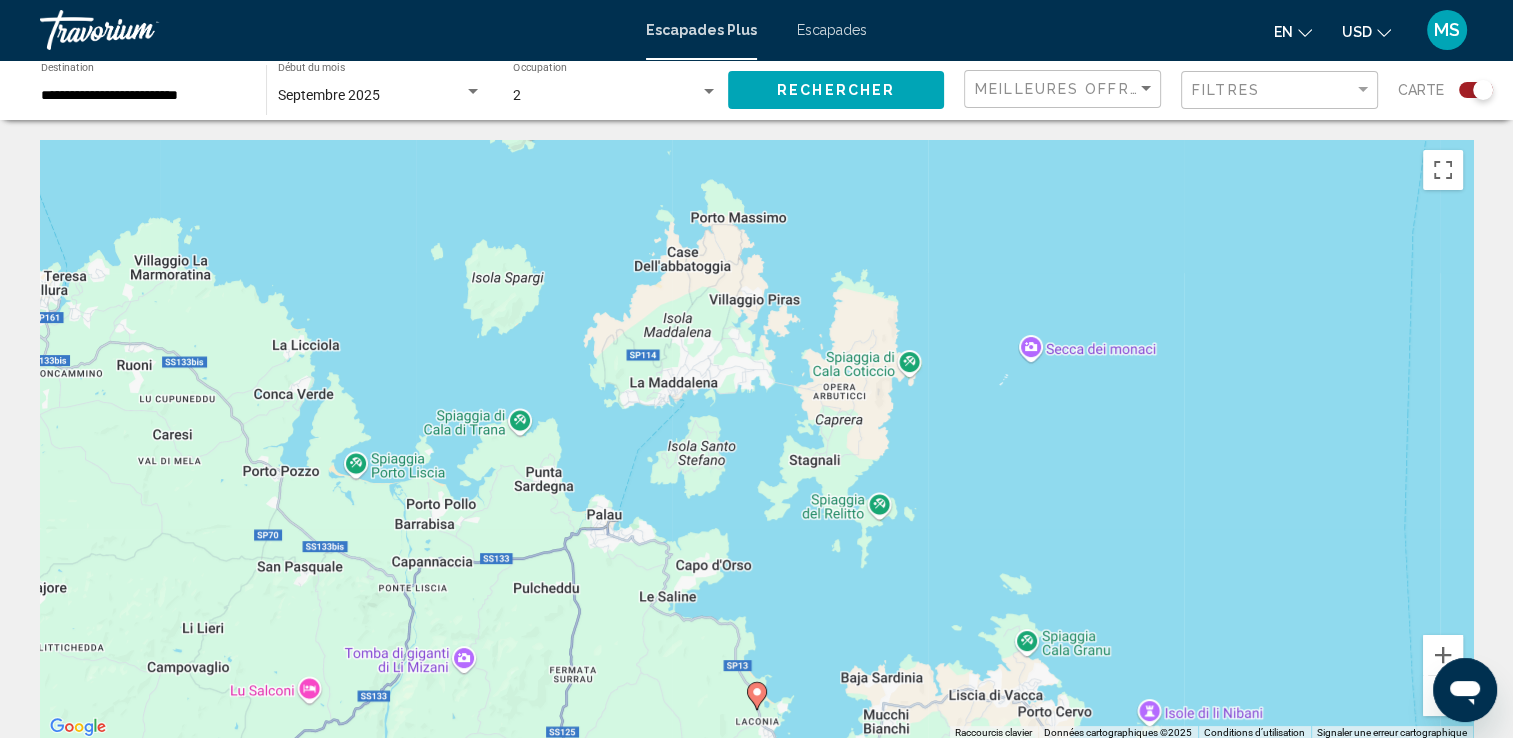 click 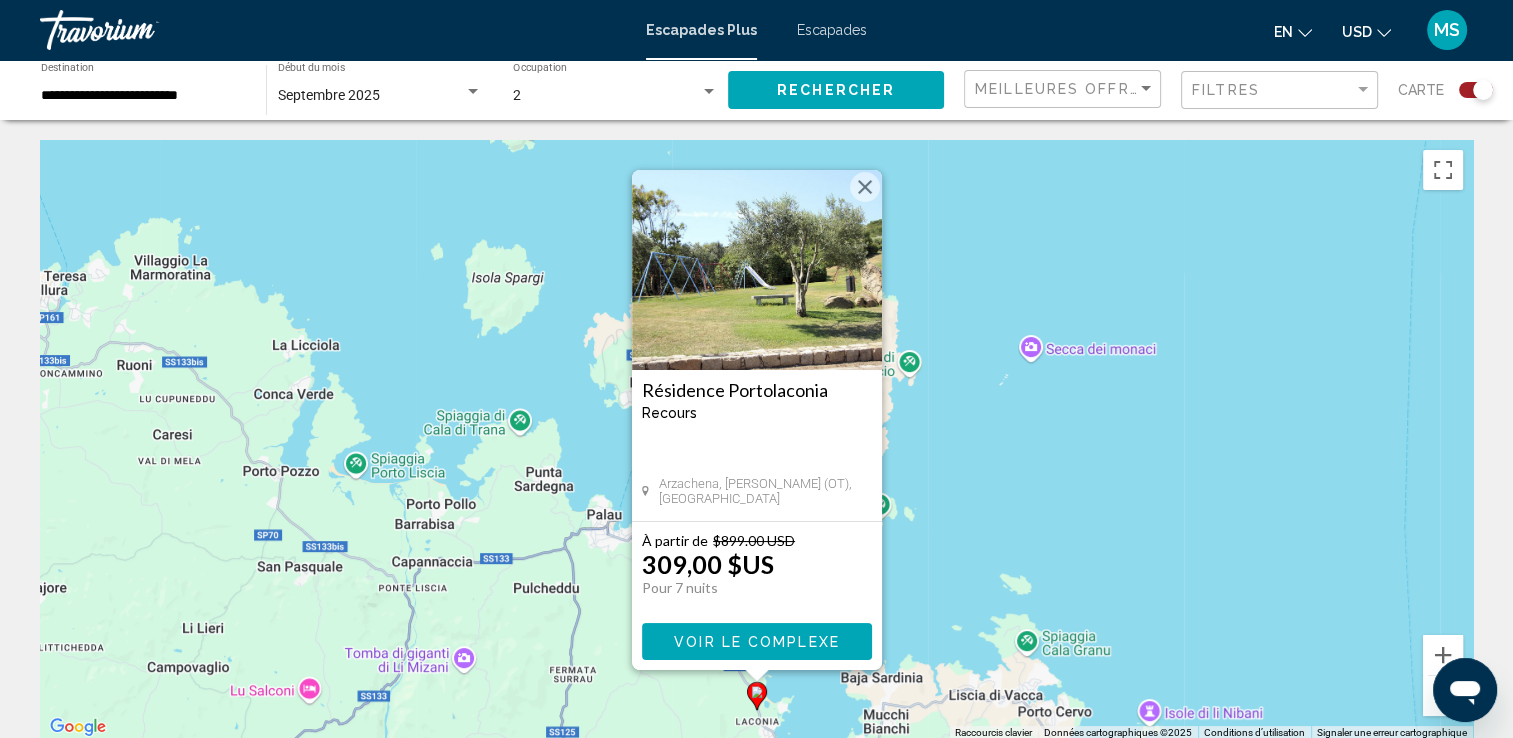 click at bounding box center (757, 270) 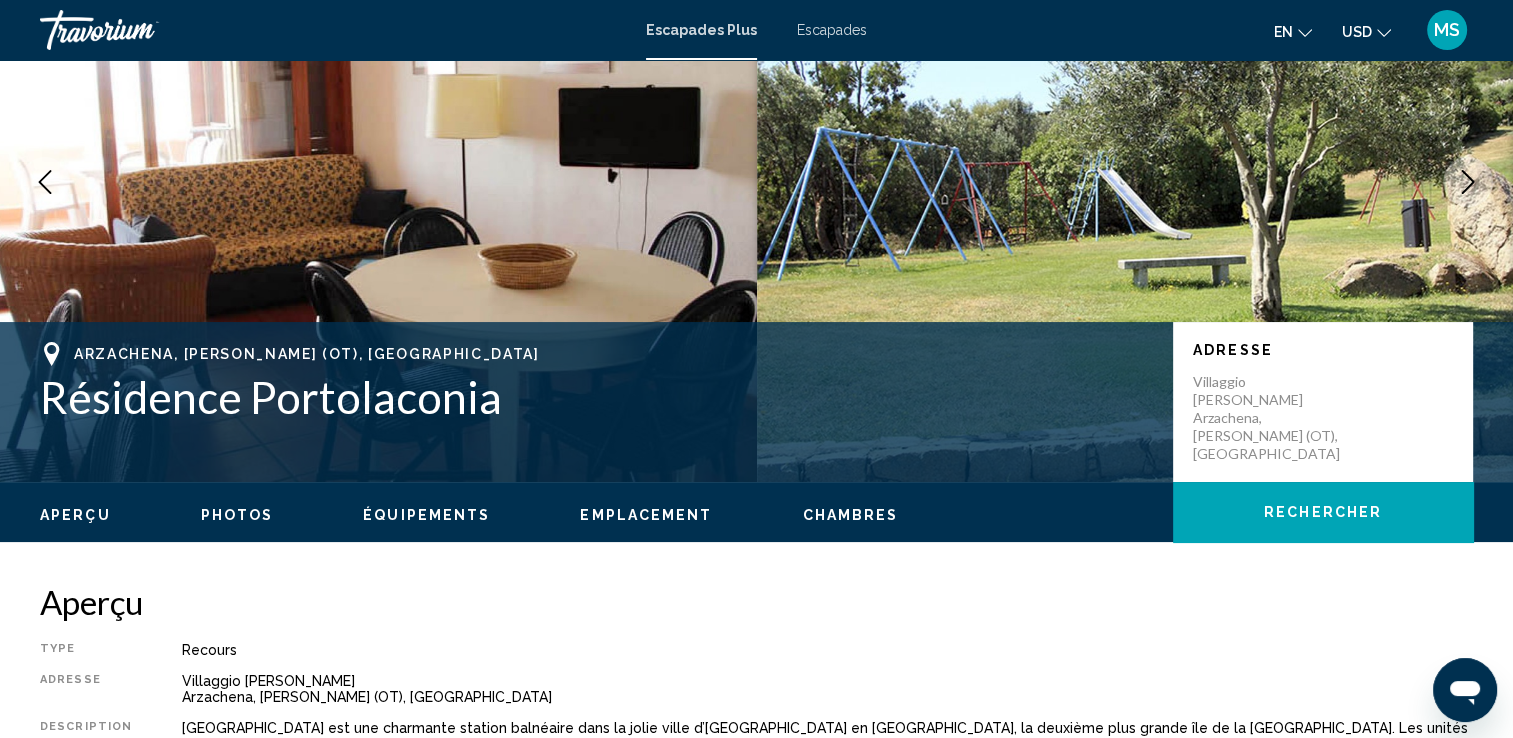 scroll, scrollTop: 0, scrollLeft: 0, axis: both 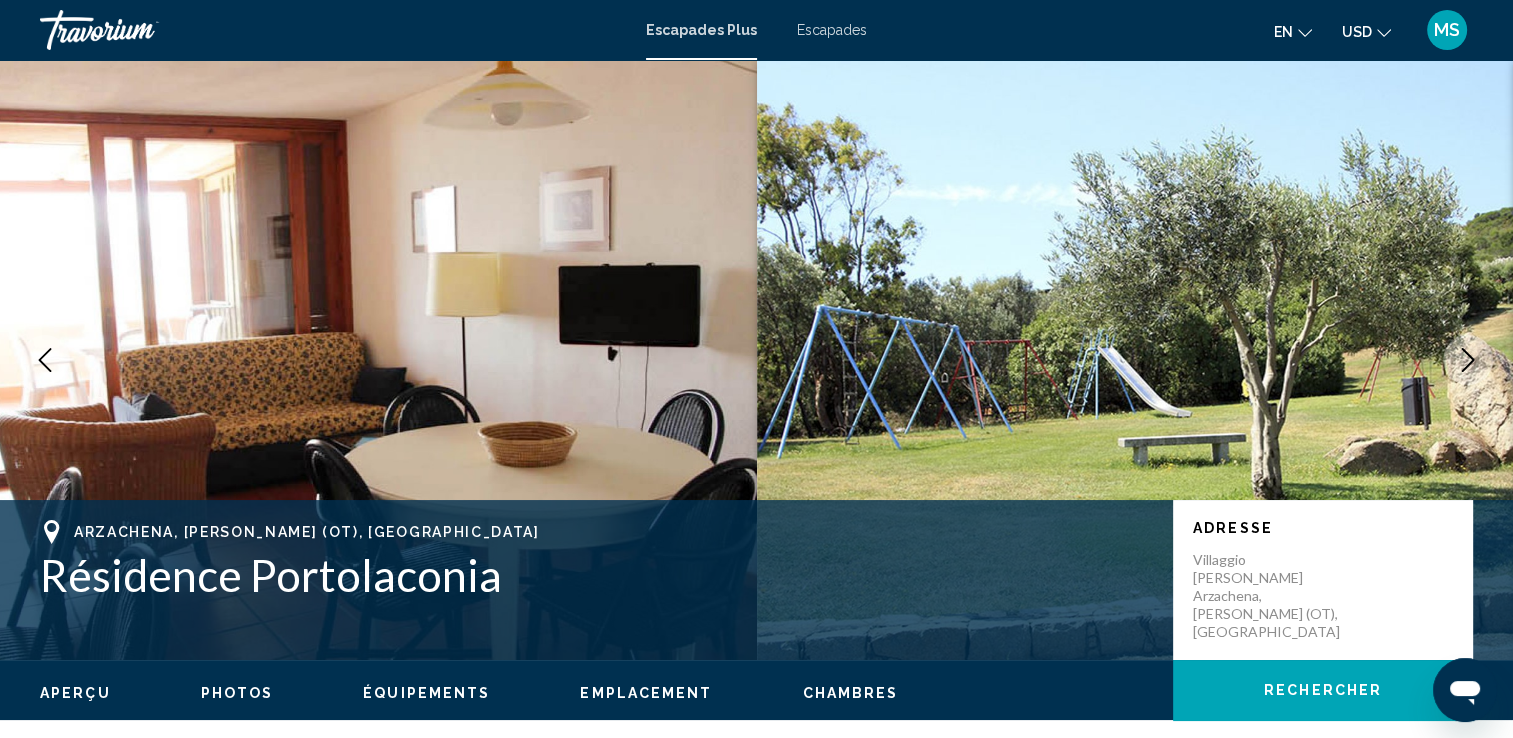 click on "Escapades" at bounding box center [832, 30] 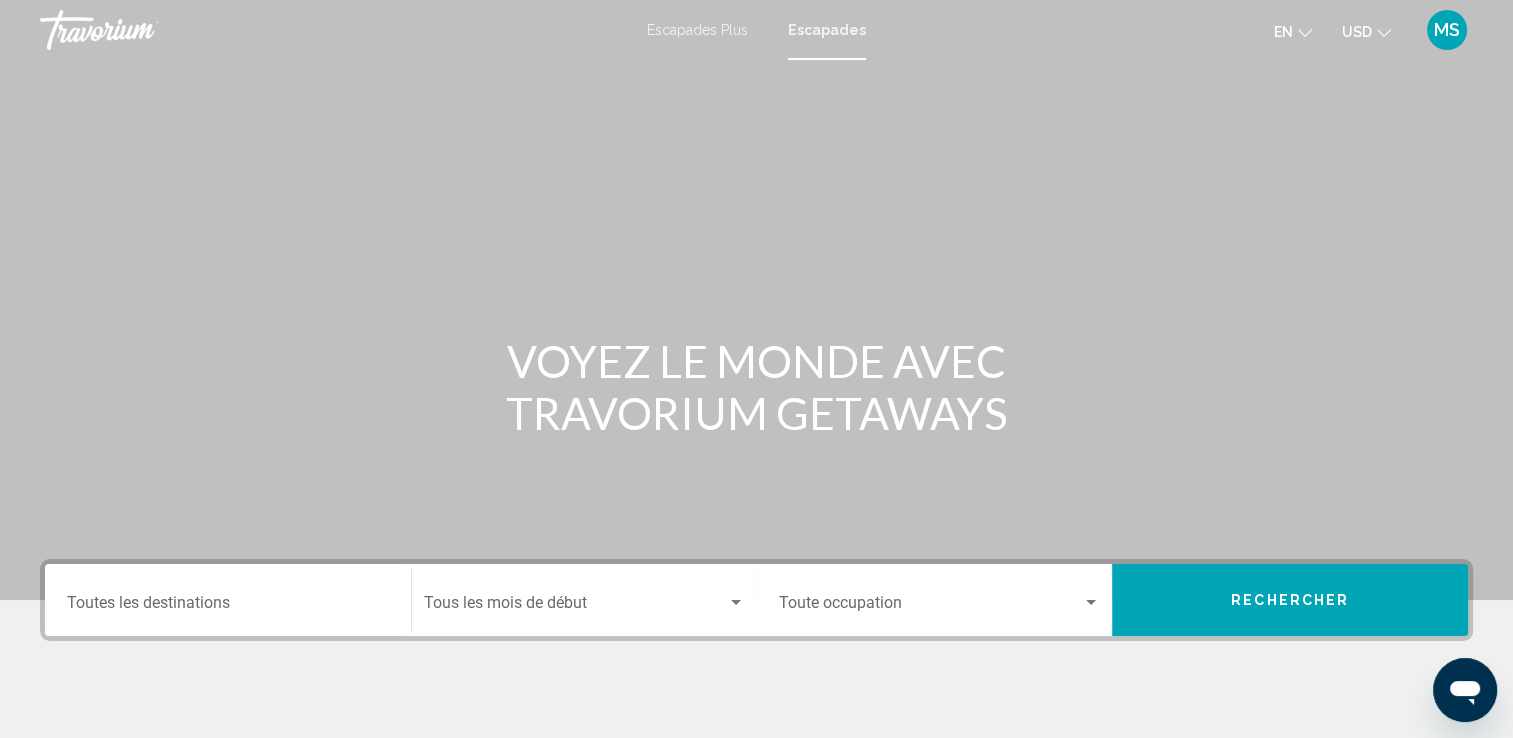 click on "Destination Toutes les destinations" at bounding box center (228, 600) 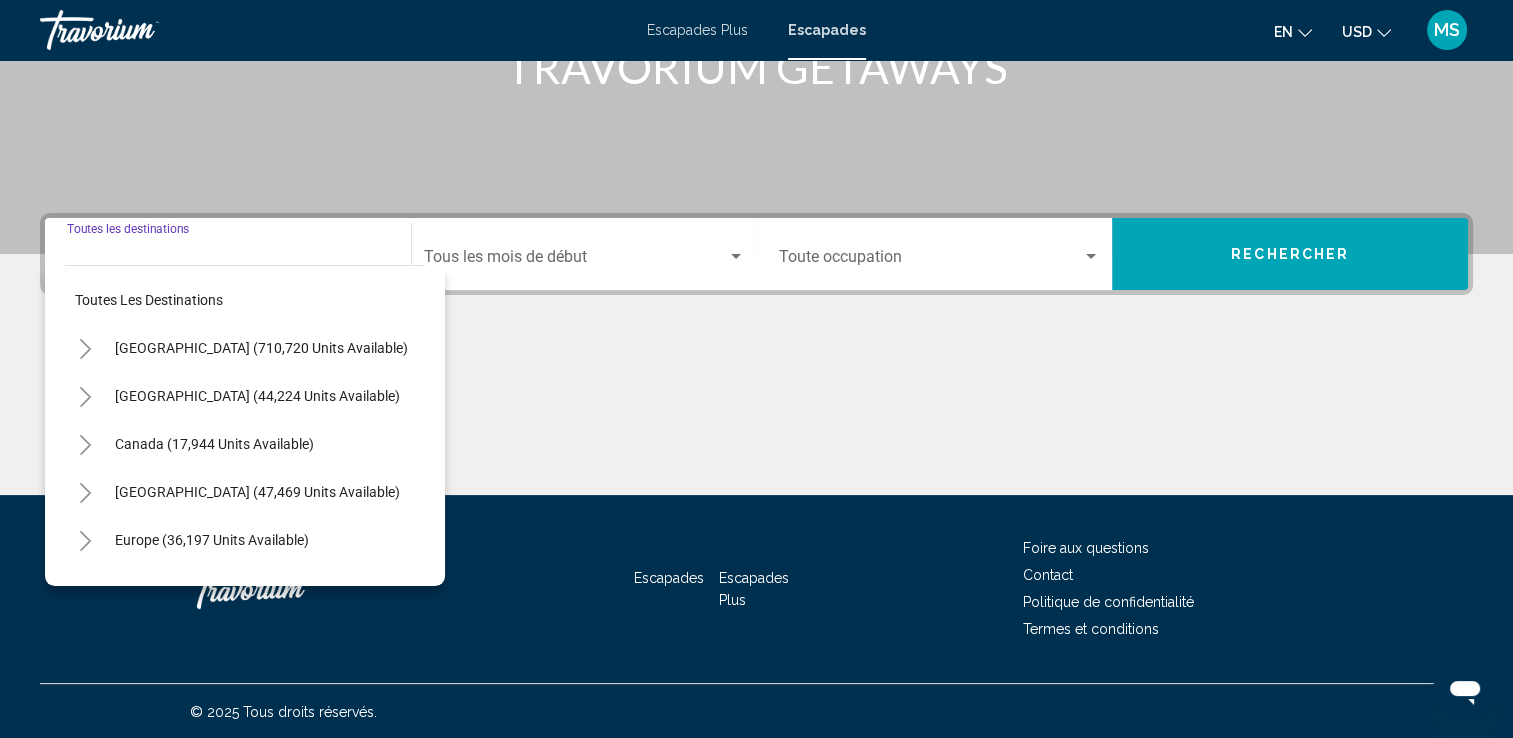 scroll, scrollTop: 347, scrollLeft: 0, axis: vertical 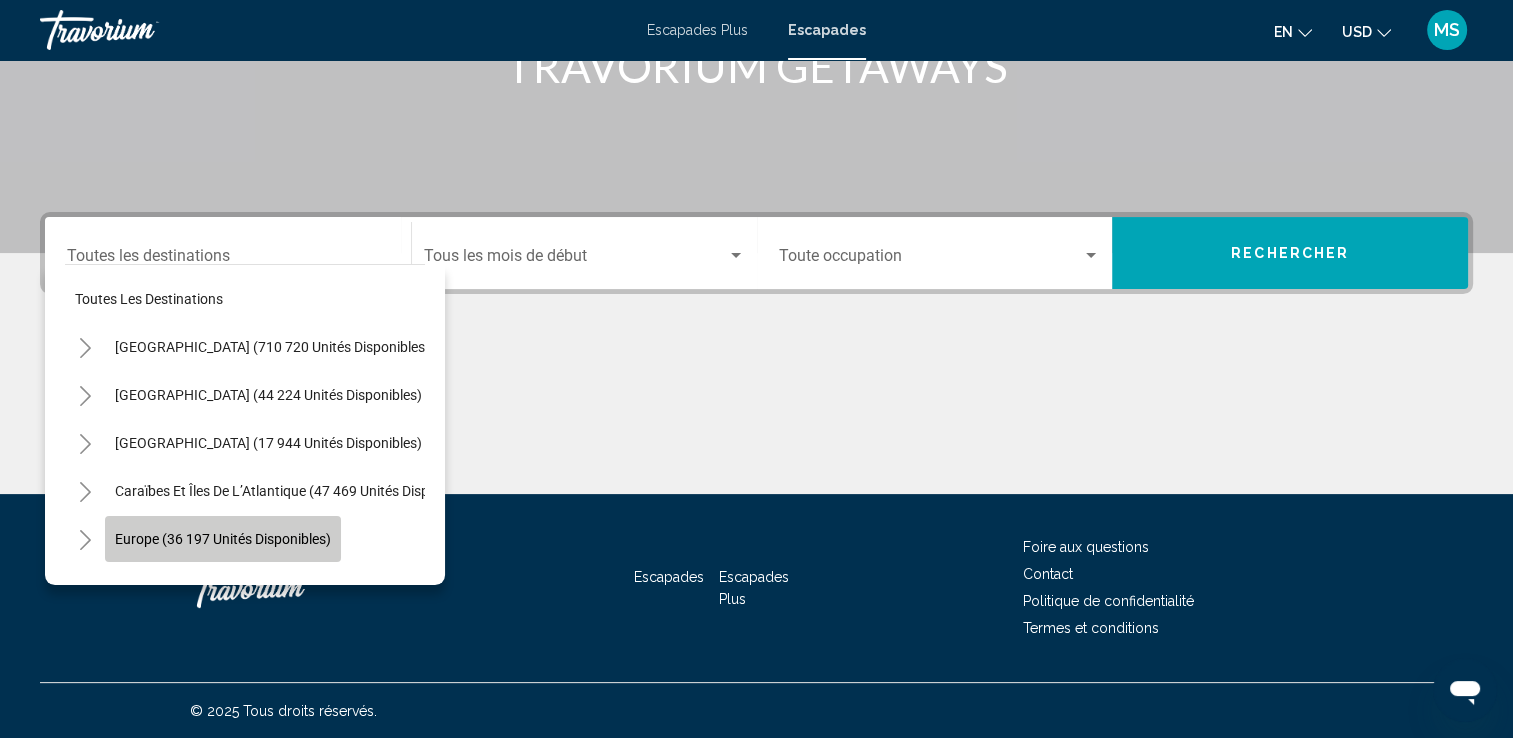click on "Europe (36 197 unités disponibles)" 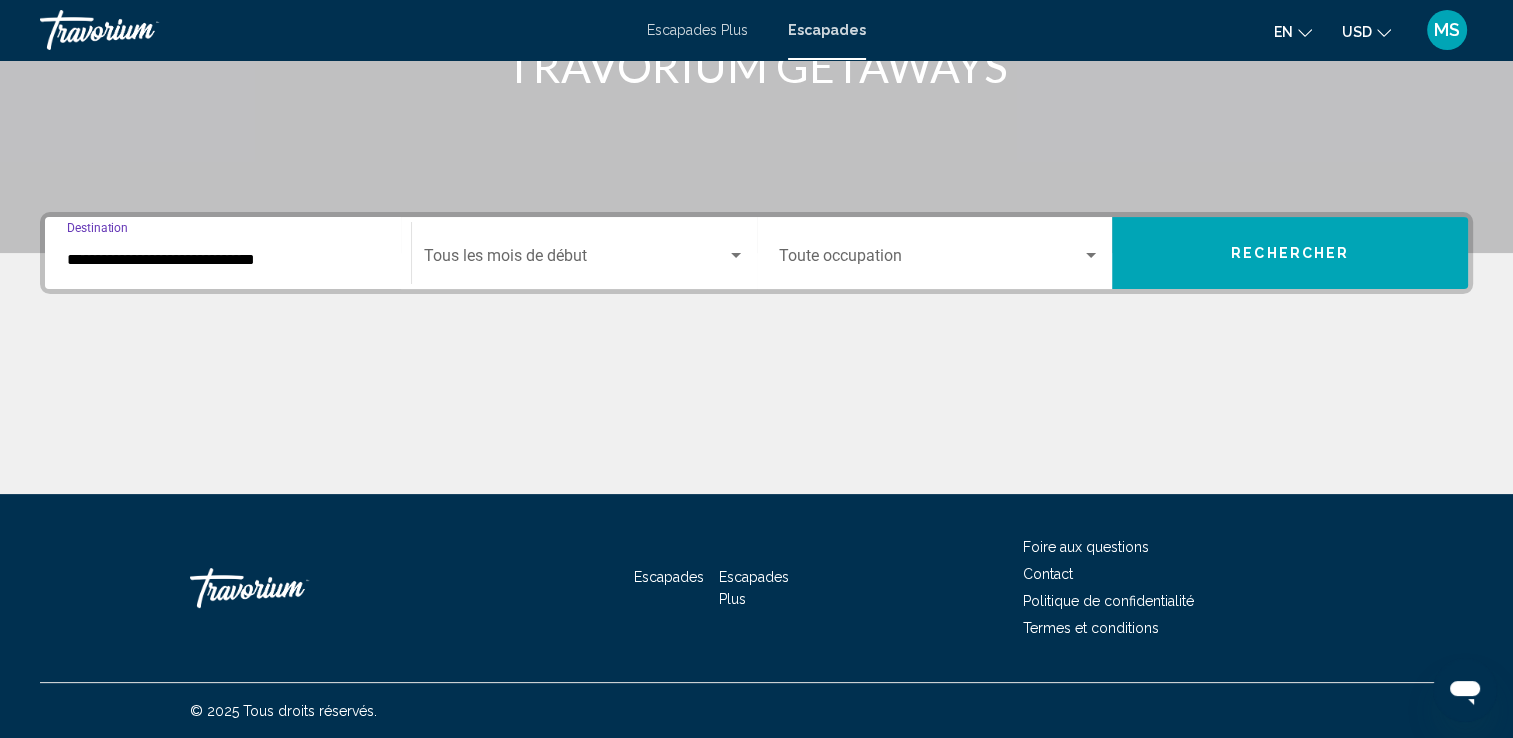 click at bounding box center (736, 256) 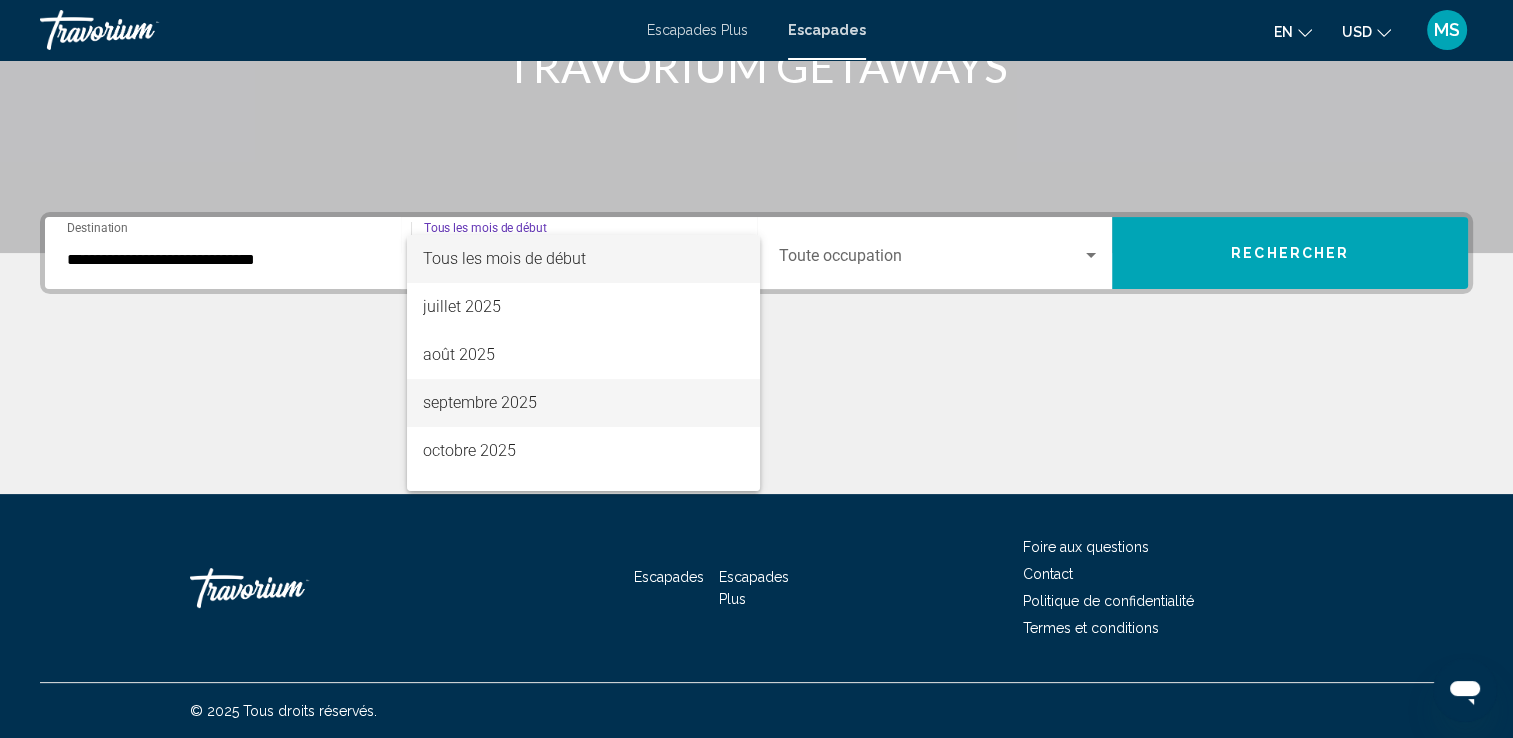 click on "septembre 2025" at bounding box center [583, 403] 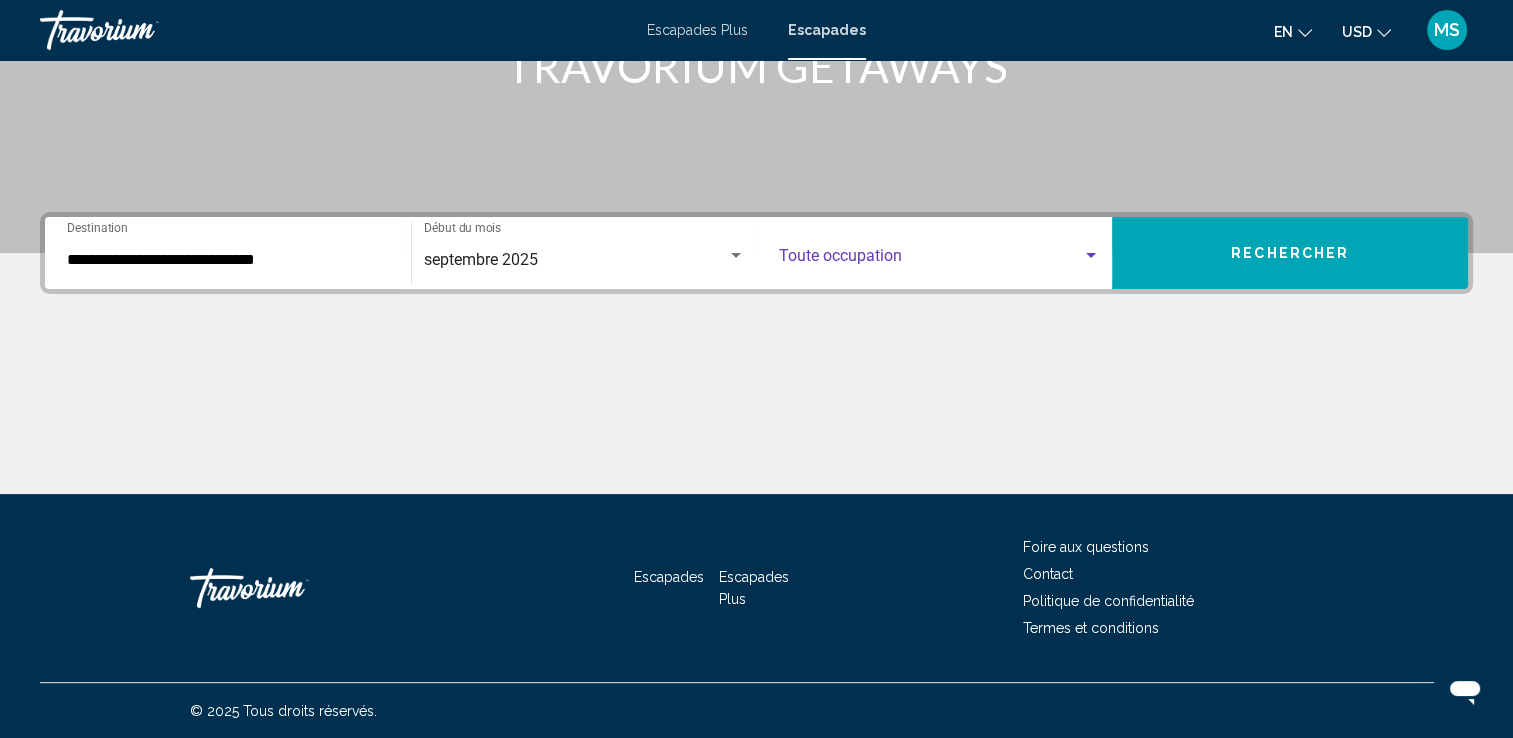 click at bounding box center [1091, 256] 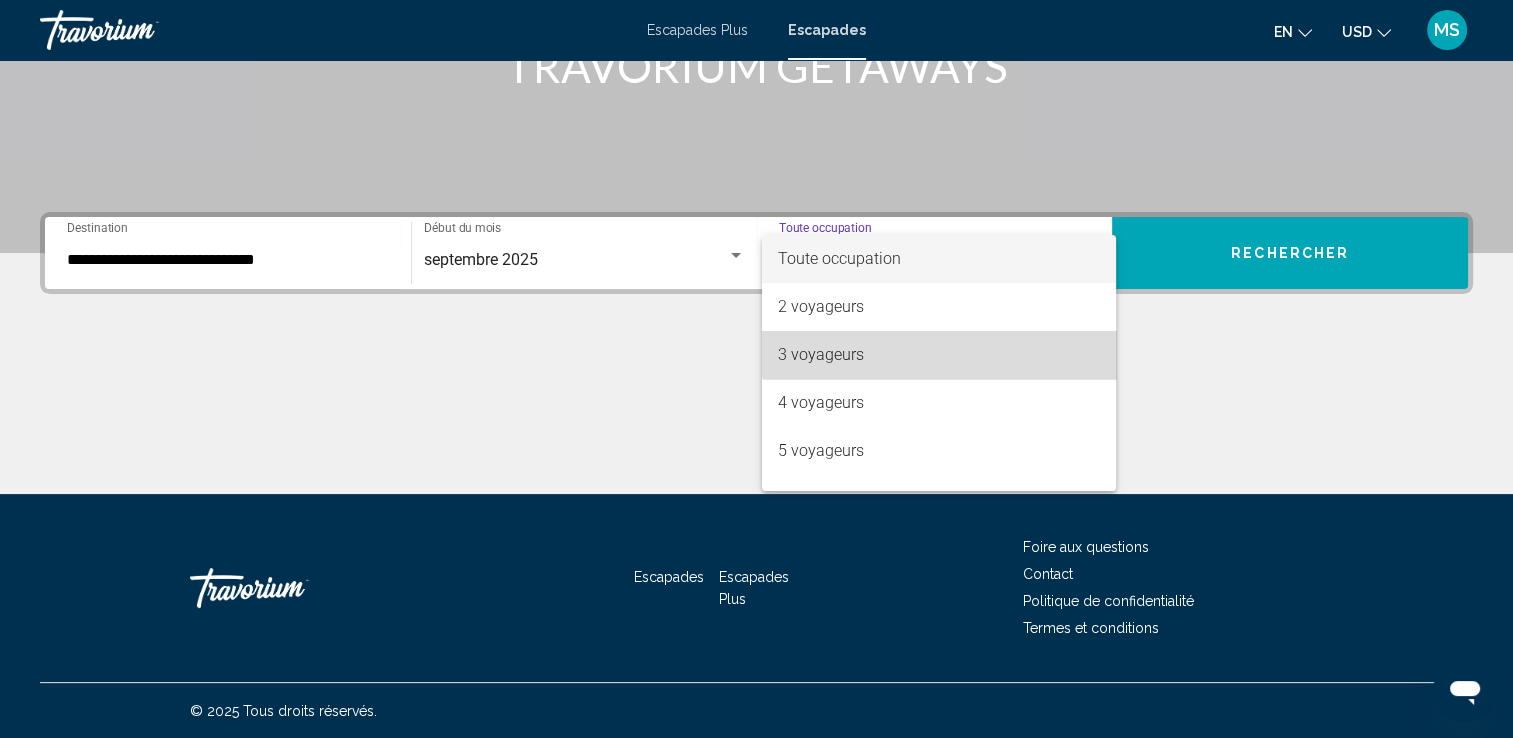 click on "3 voyageurs" at bounding box center [939, 355] 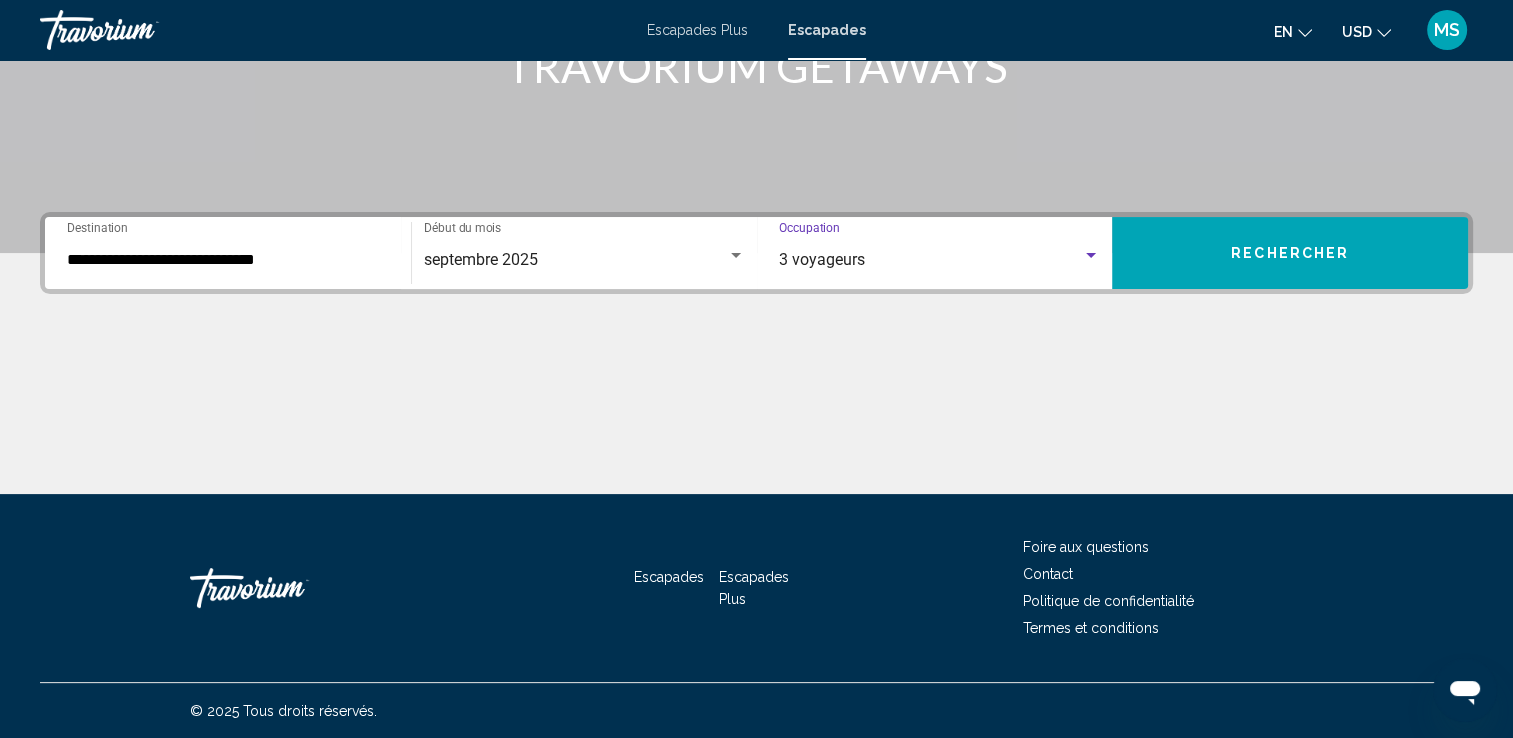 click at bounding box center [1091, 255] 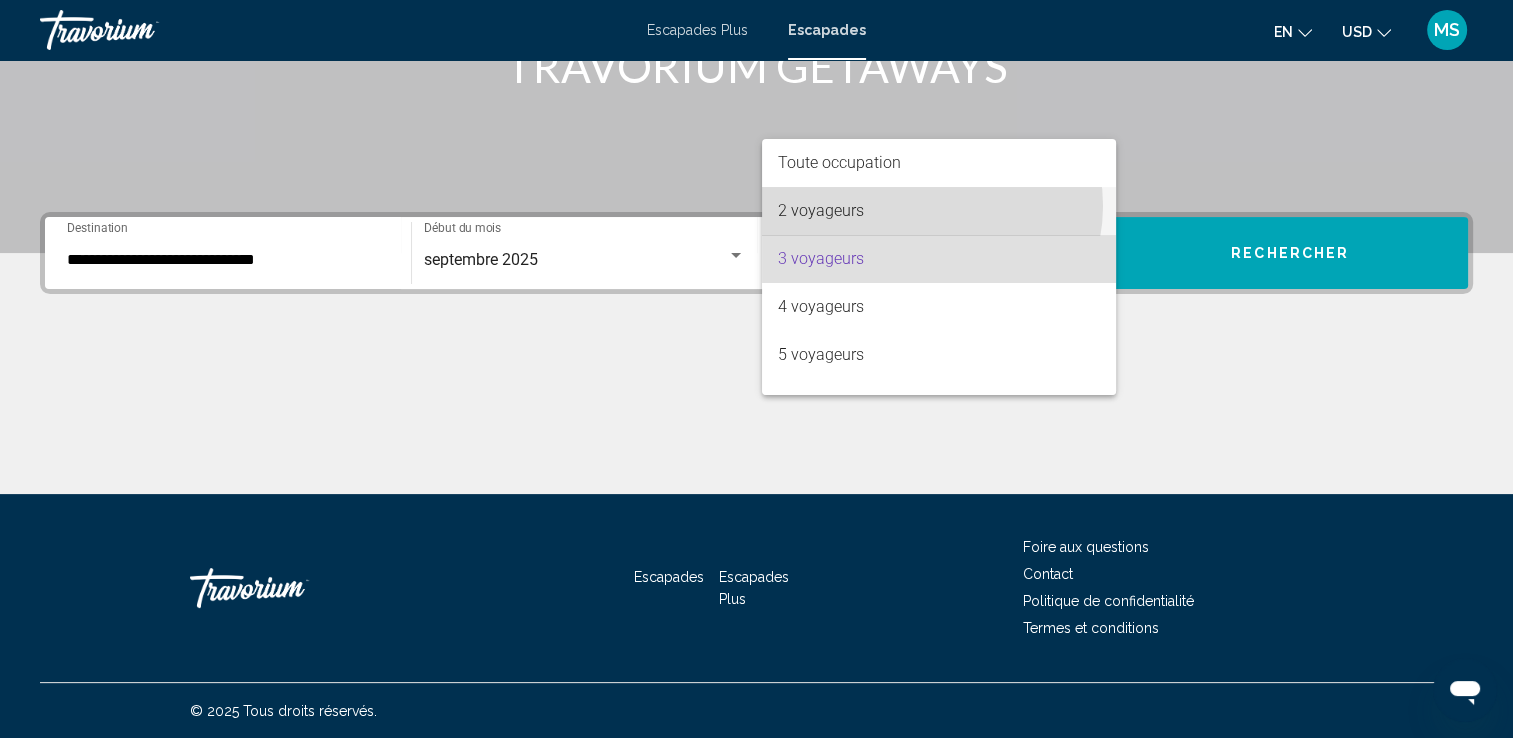 click on "2 voyageurs" at bounding box center (939, 211) 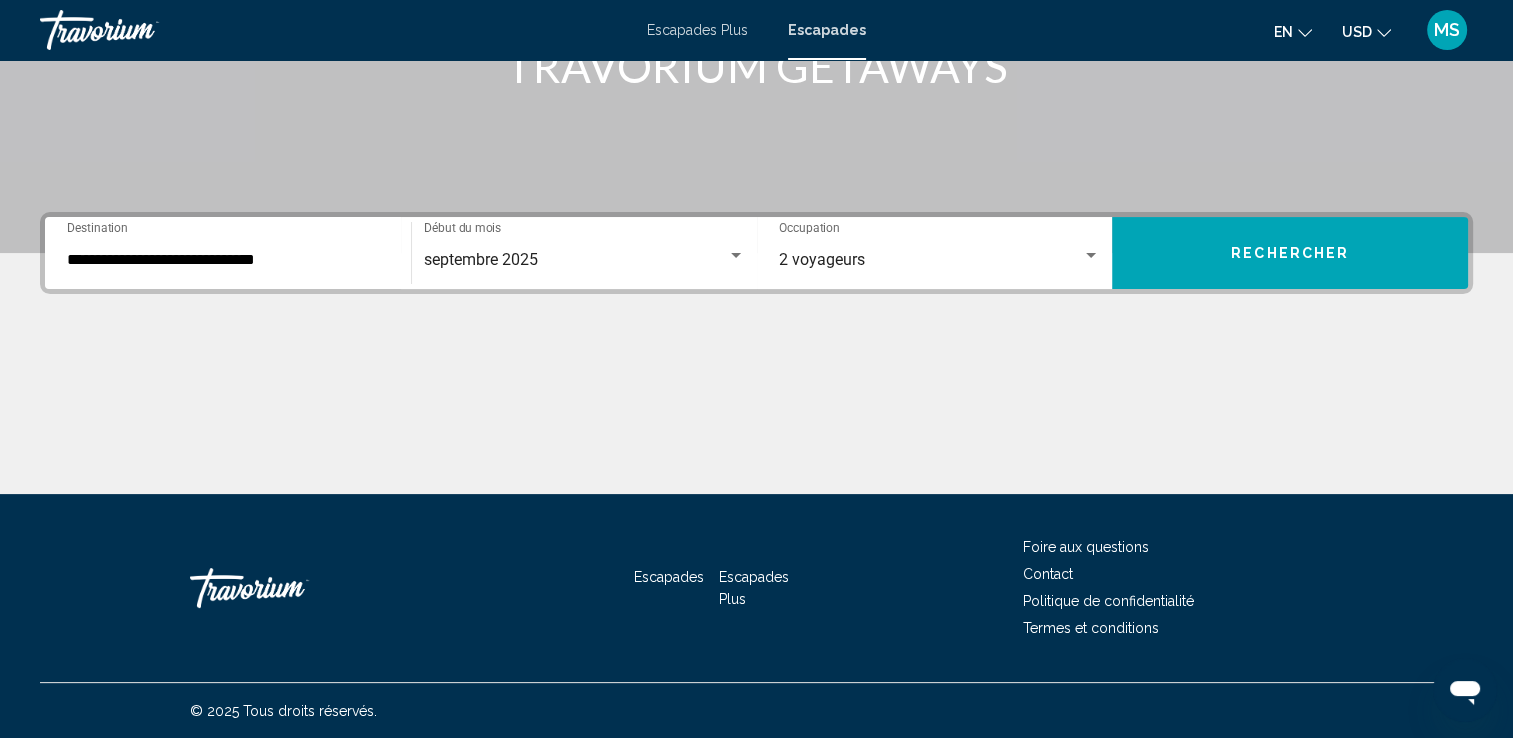 click 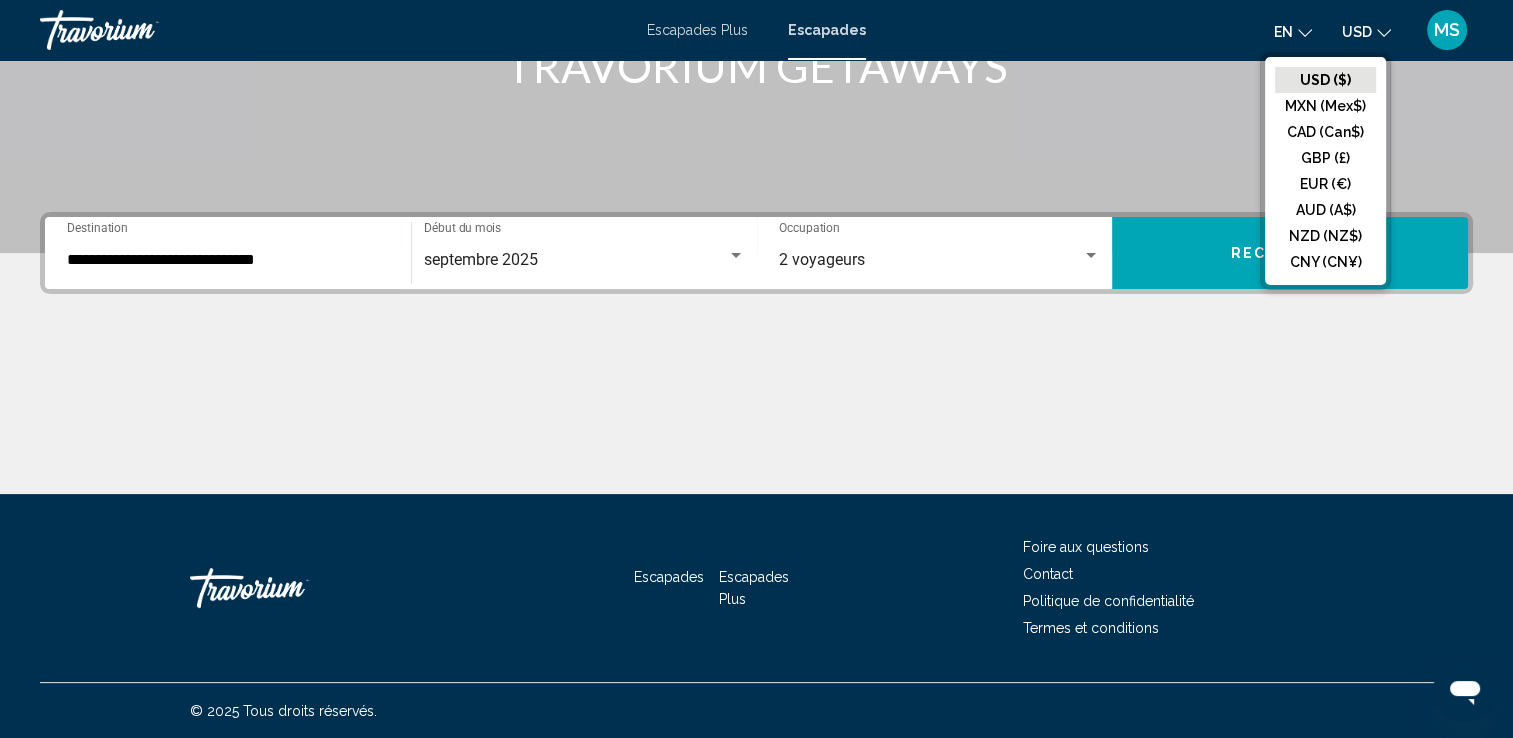 click 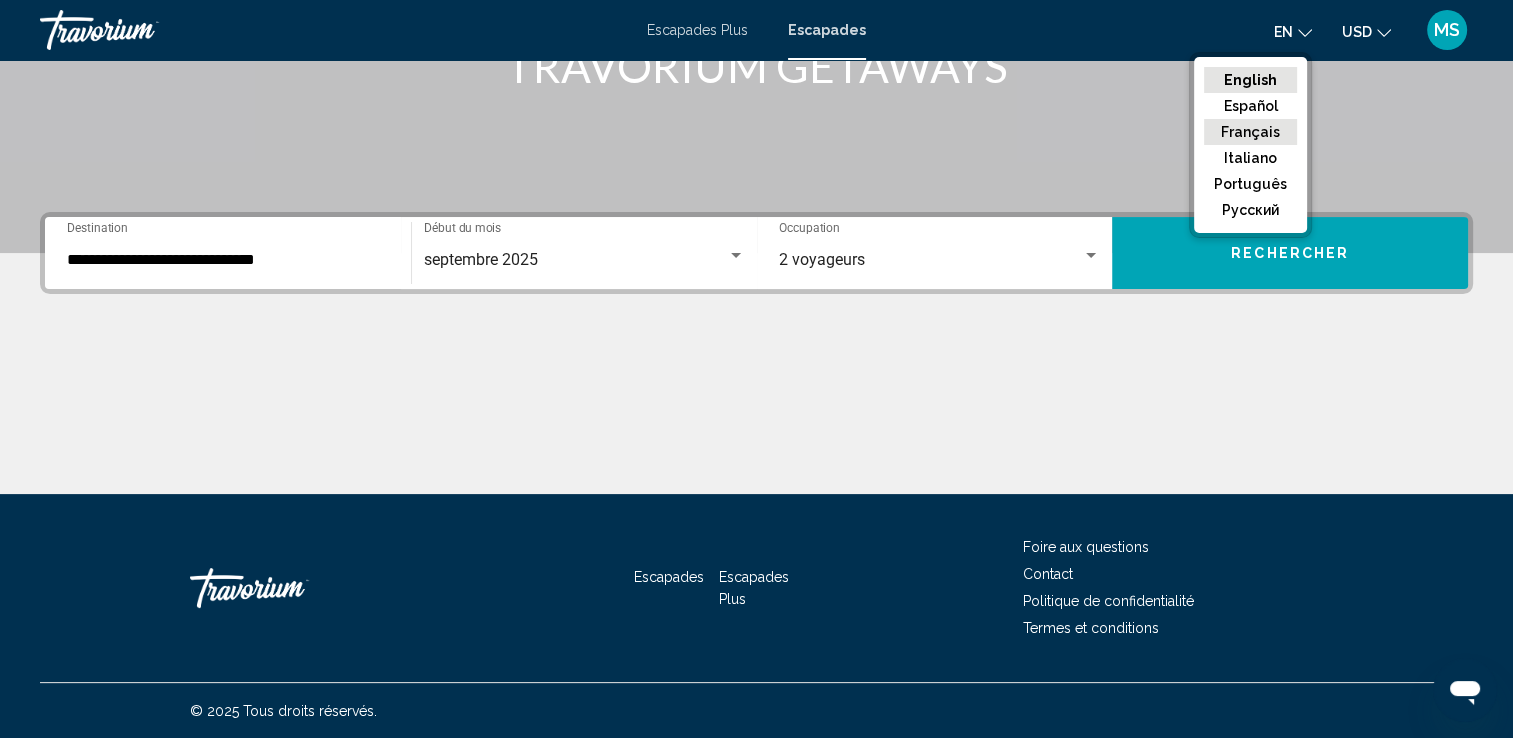click on "Français" 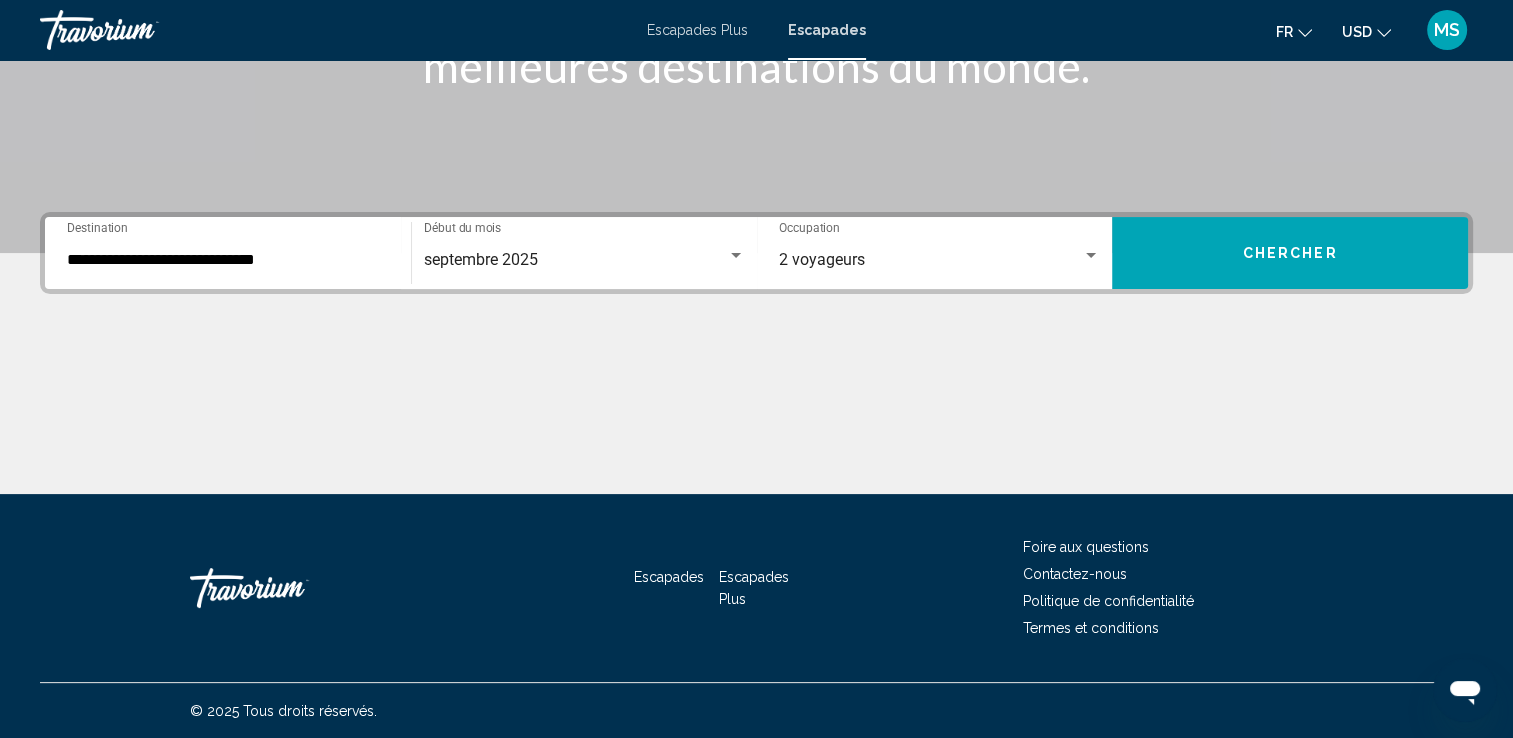 click on "Chercher" at bounding box center (1290, 253) 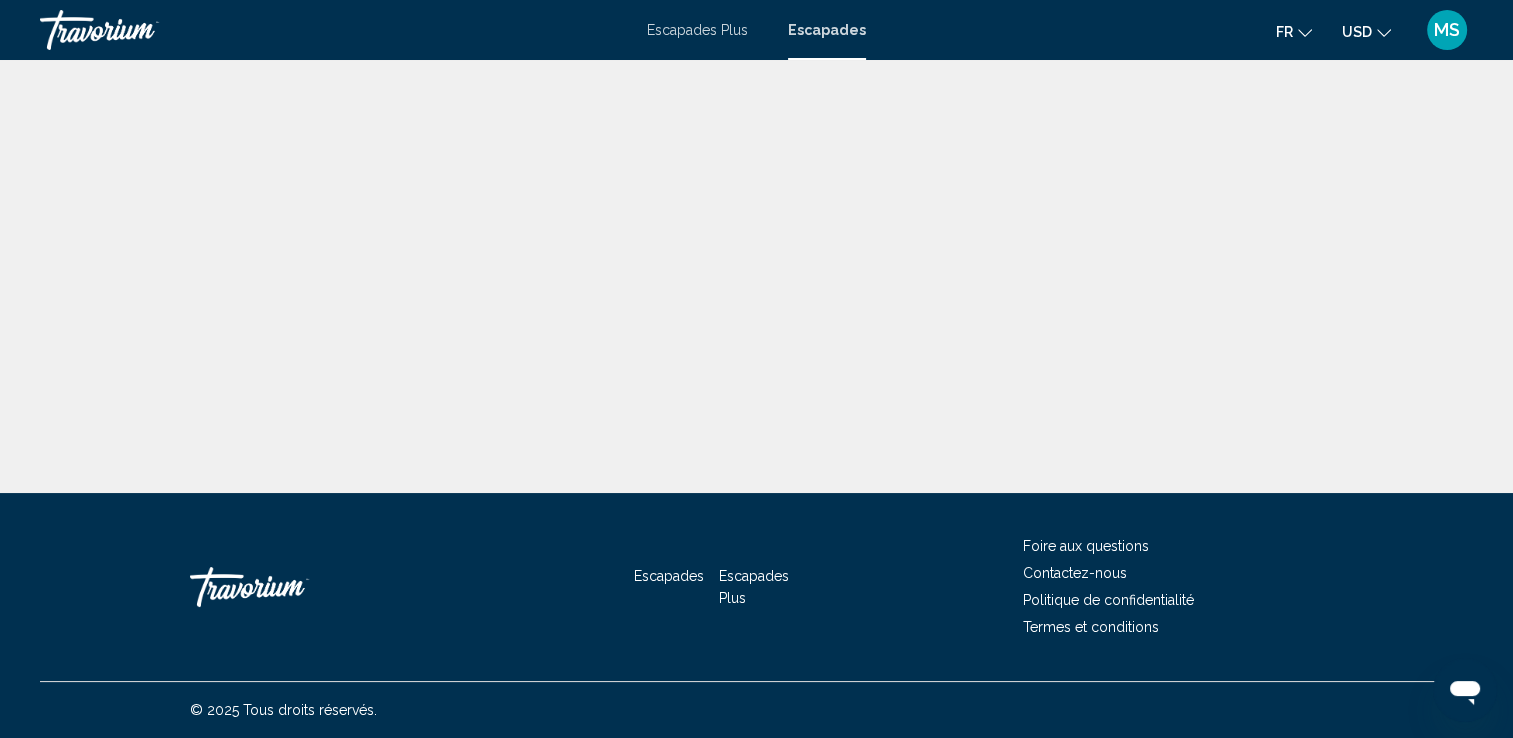 scroll, scrollTop: 0, scrollLeft: 0, axis: both 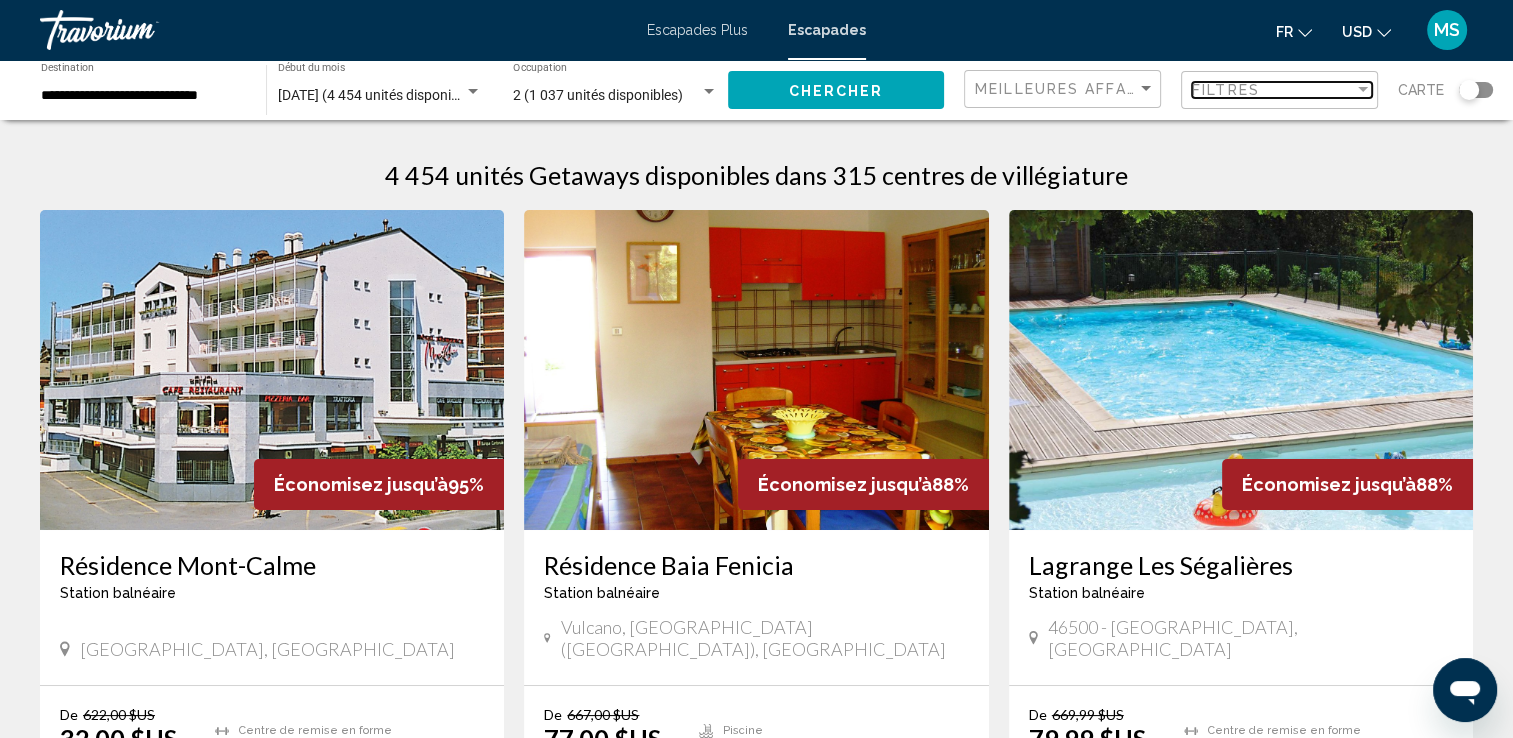 click on "Filtres" at bounding box center [1226, 90] 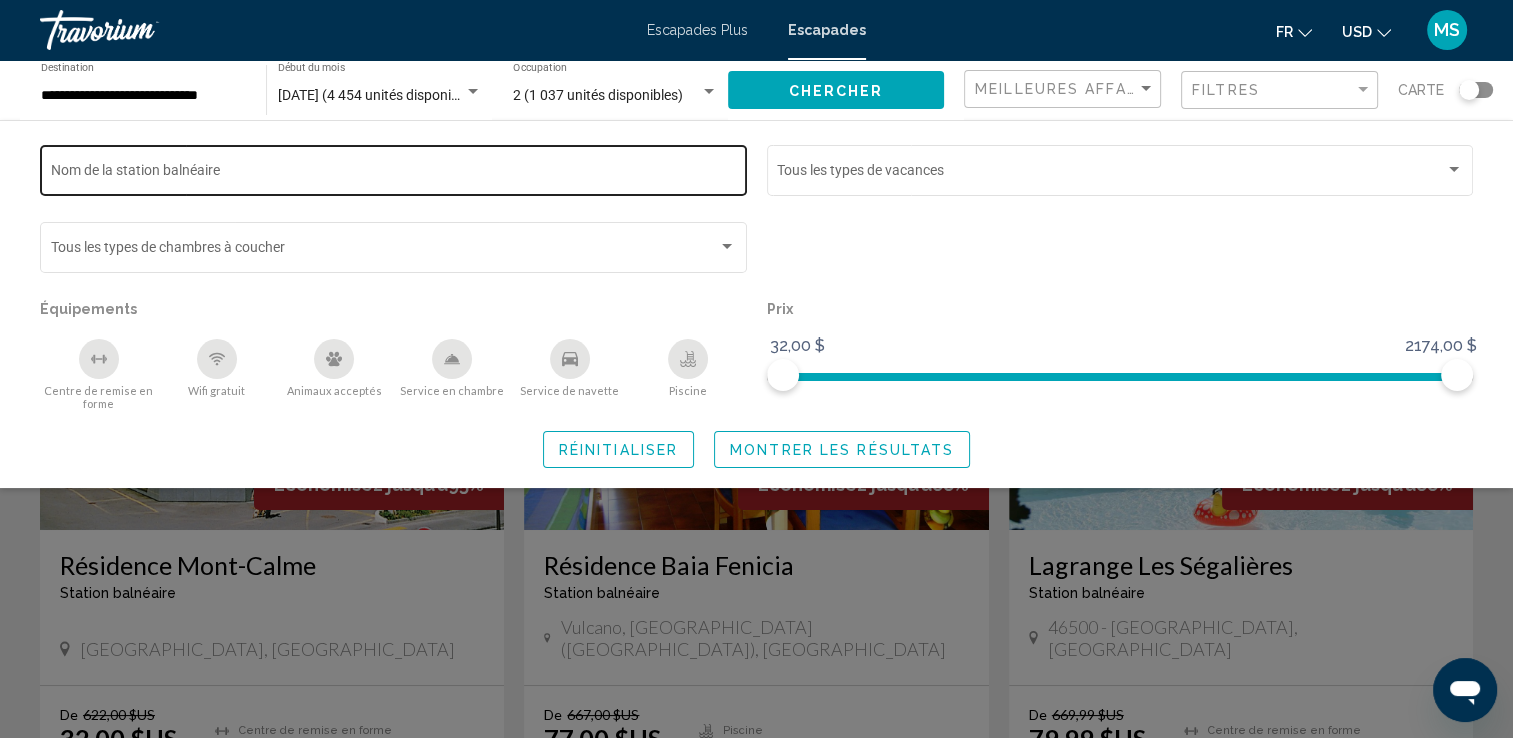 click on "Nom de la station balnéaire" 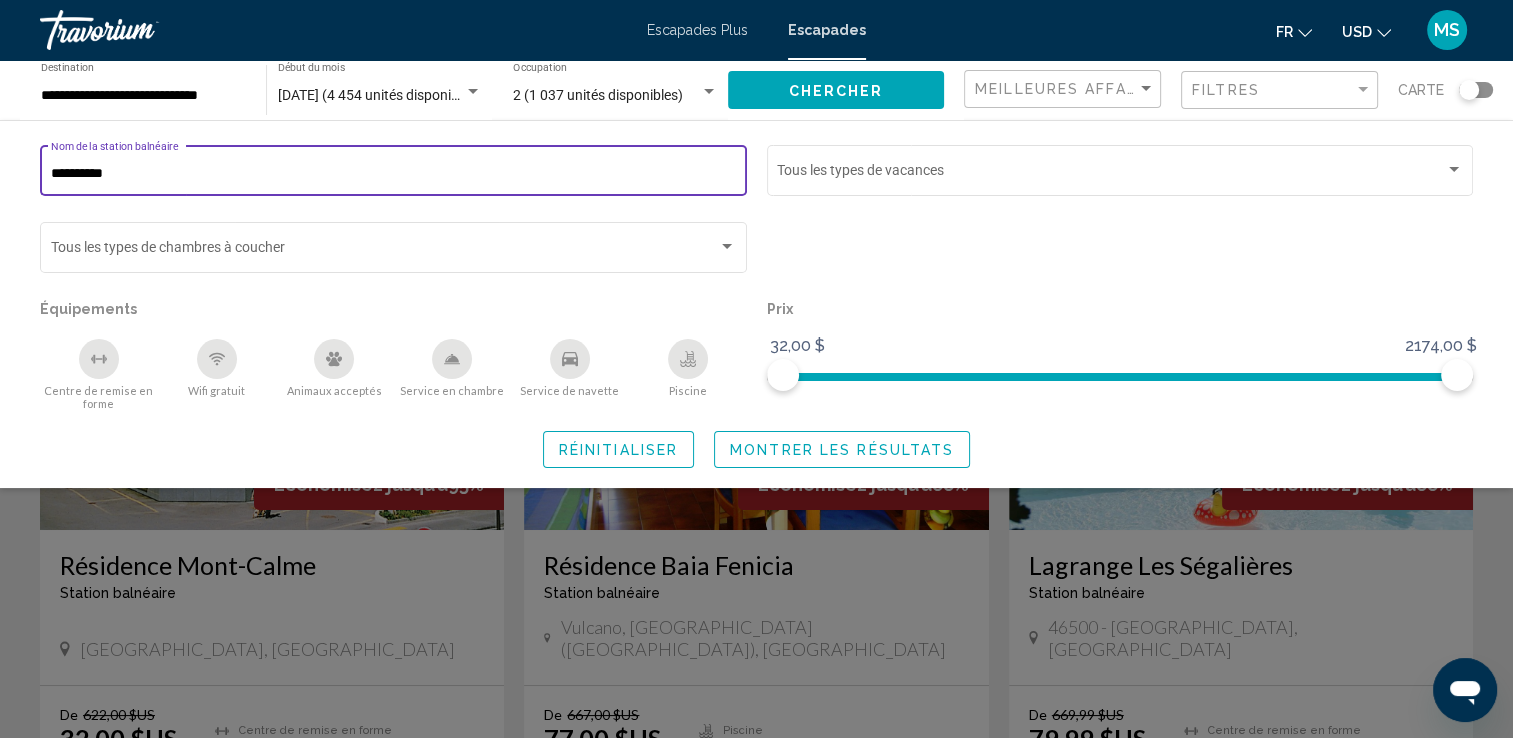 type on "**********" 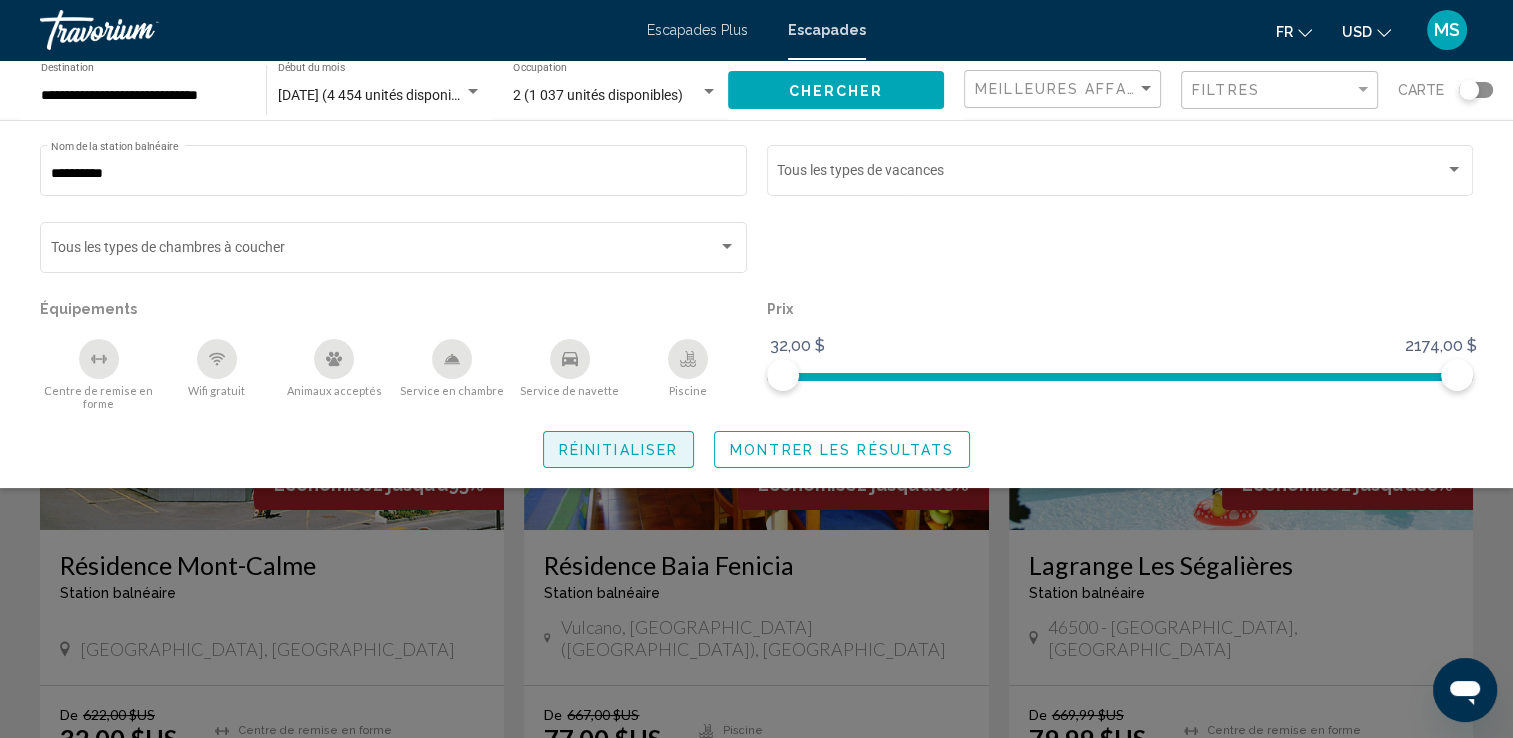 click on "Réinitialiser" 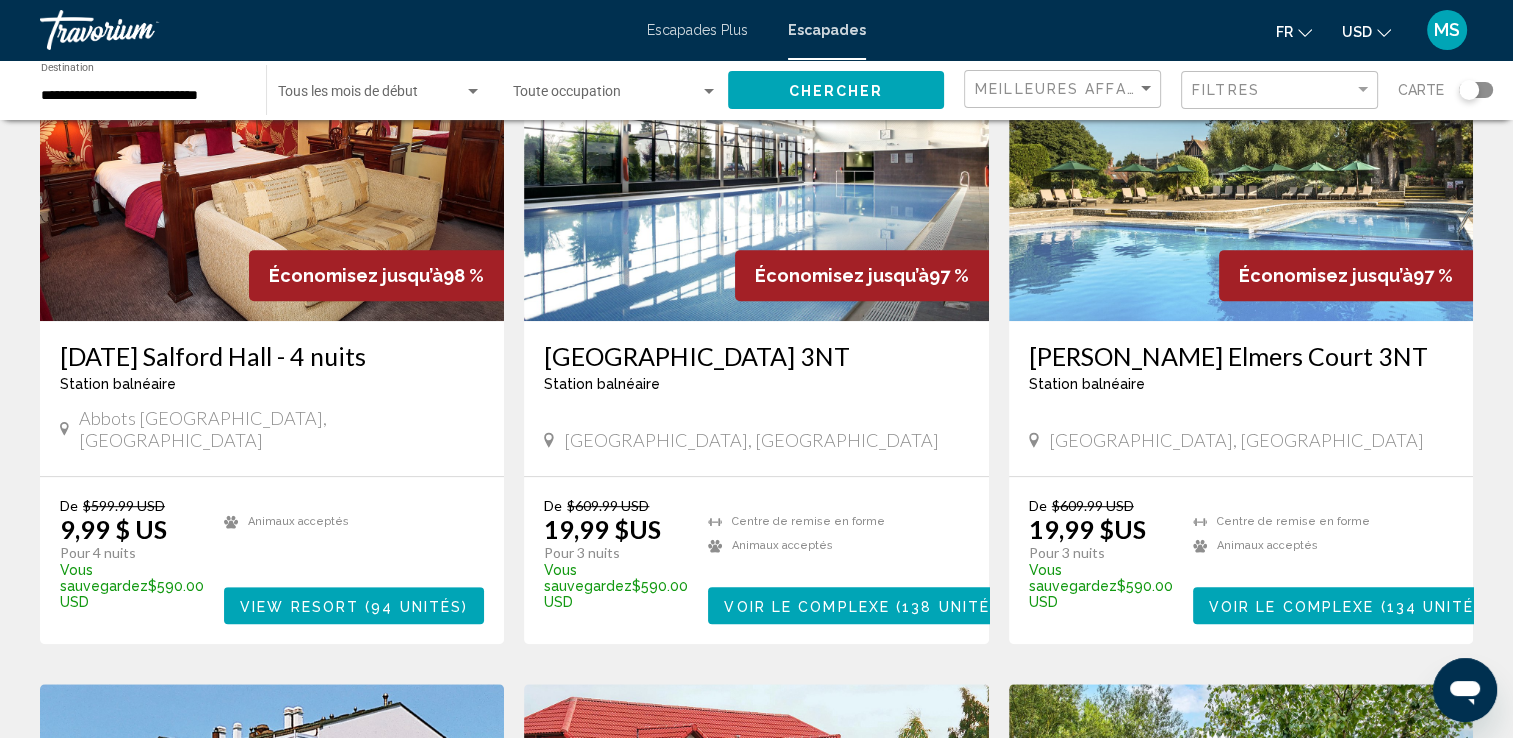 scroll, scrollTop: 923, scrollLeft: 0, axis: vertical 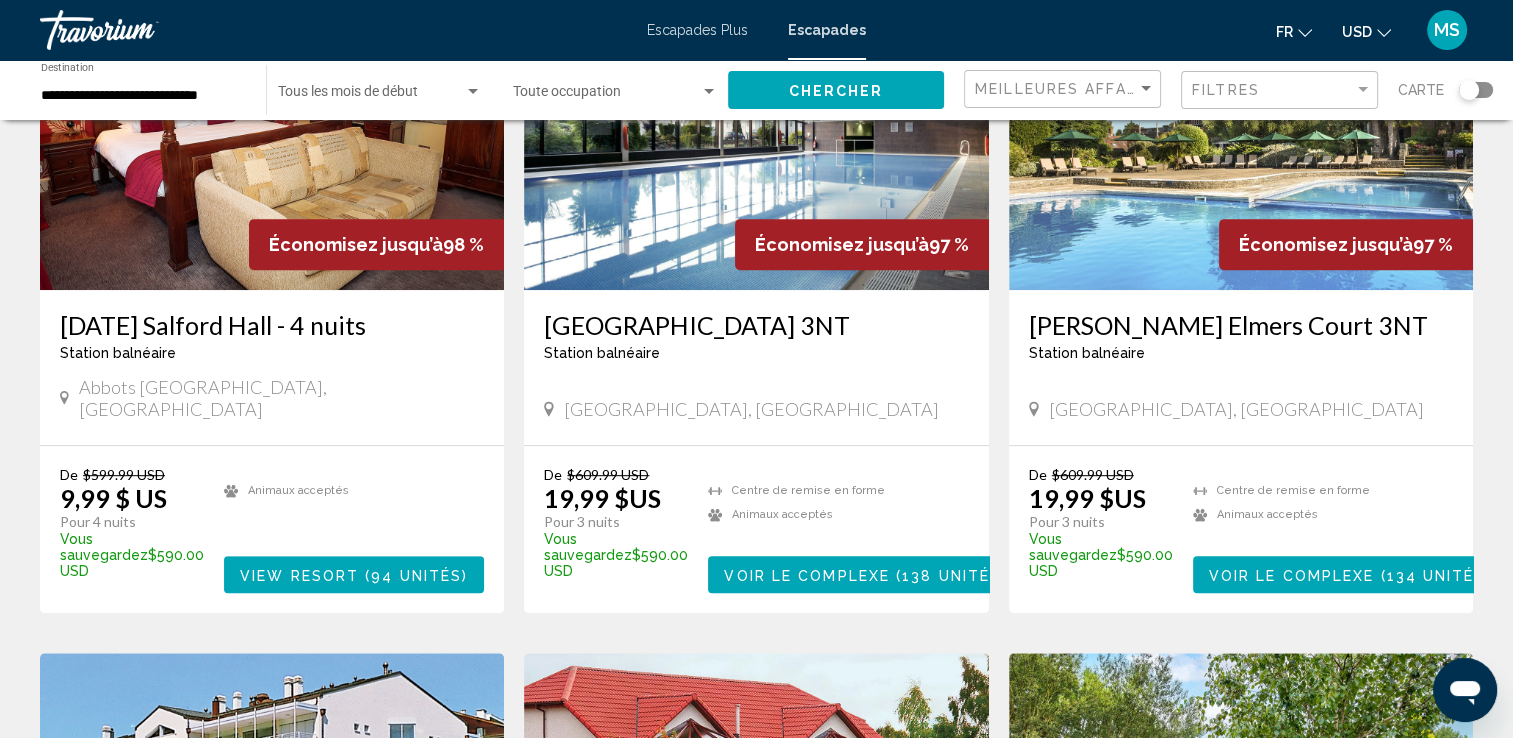 click on "Économisez jusqu’à  97 %" at bounding box center [1346, 244] 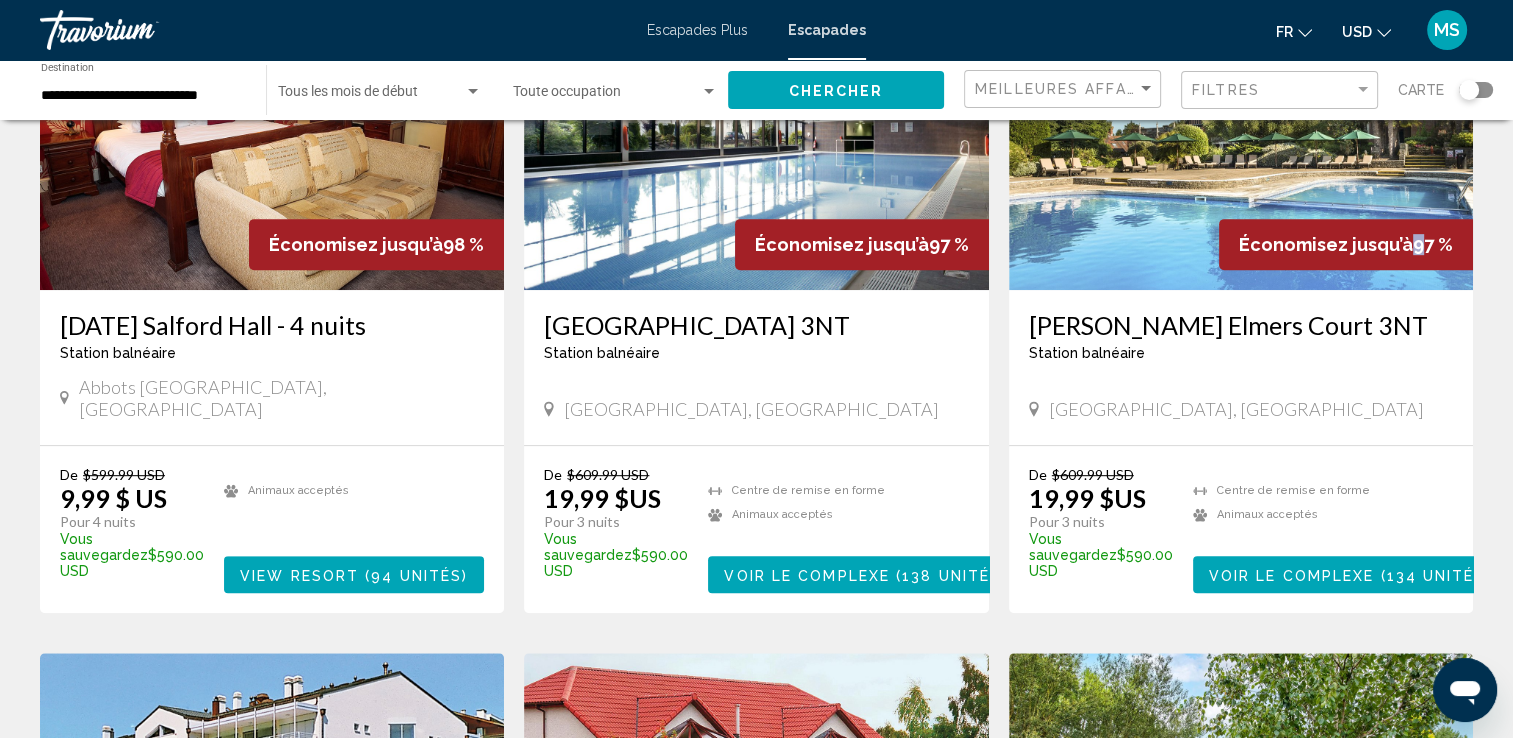 click on "Économisez jusqu’à" at bounding box center (1326, 244) 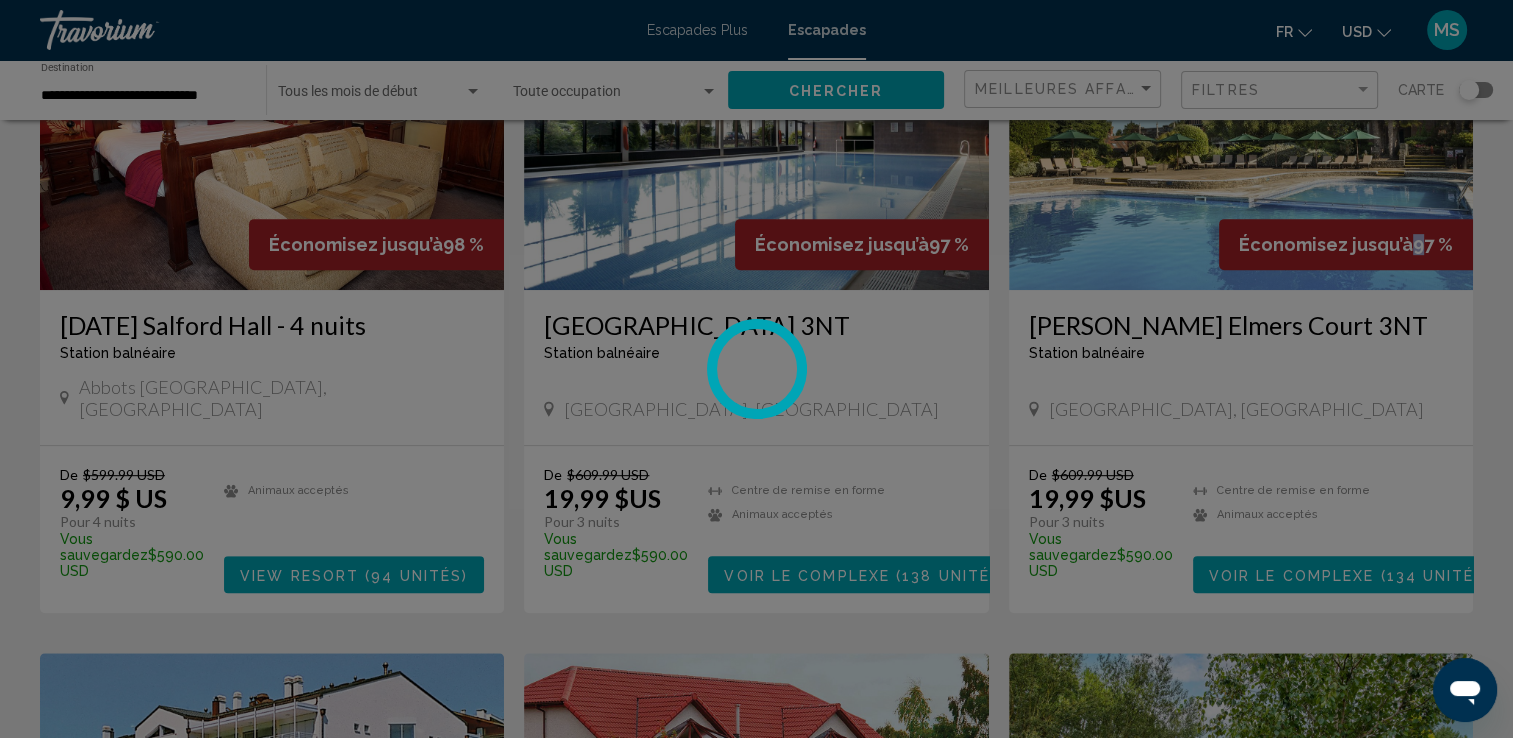 scroll, scrollTop: 0, scrollLeft: 0, axis: both 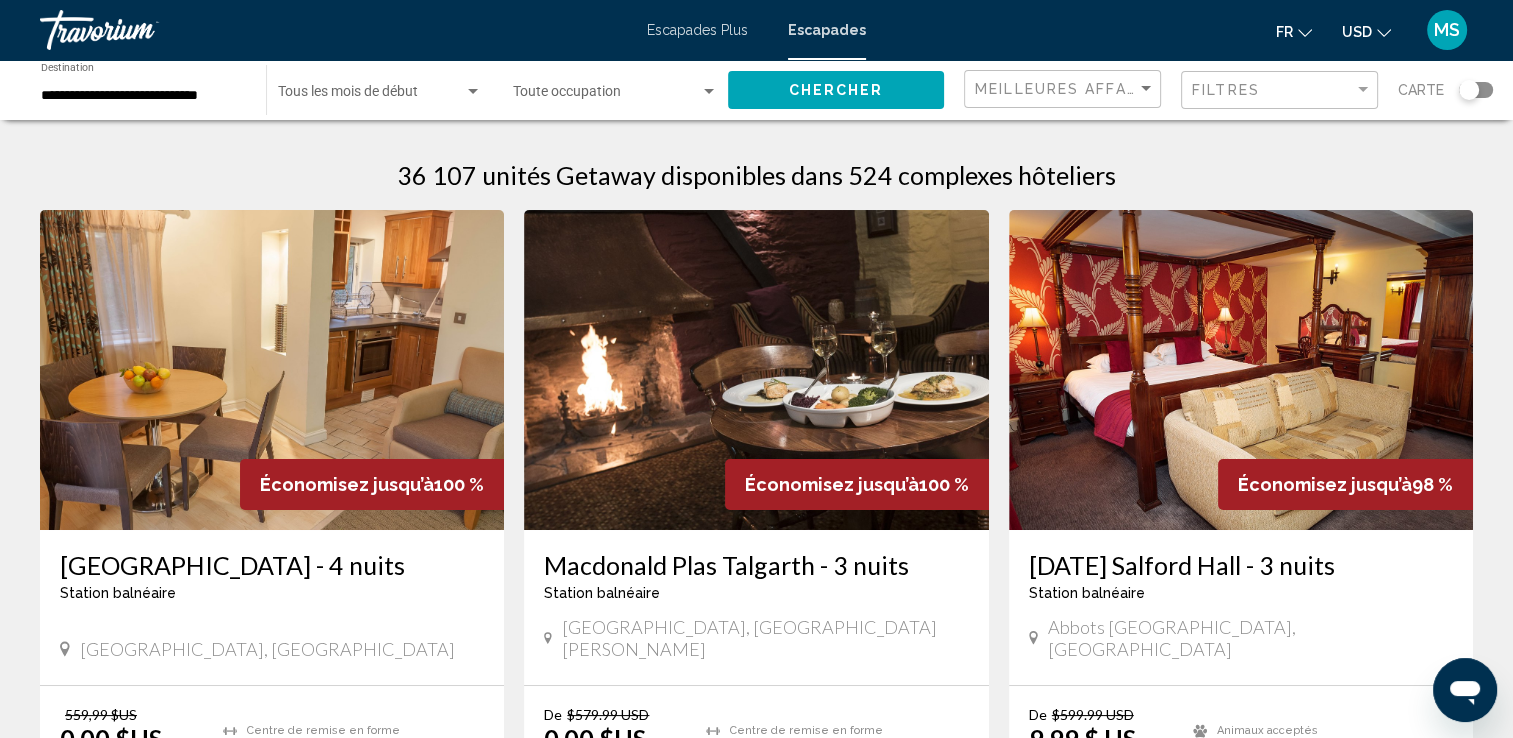 click on "**********" 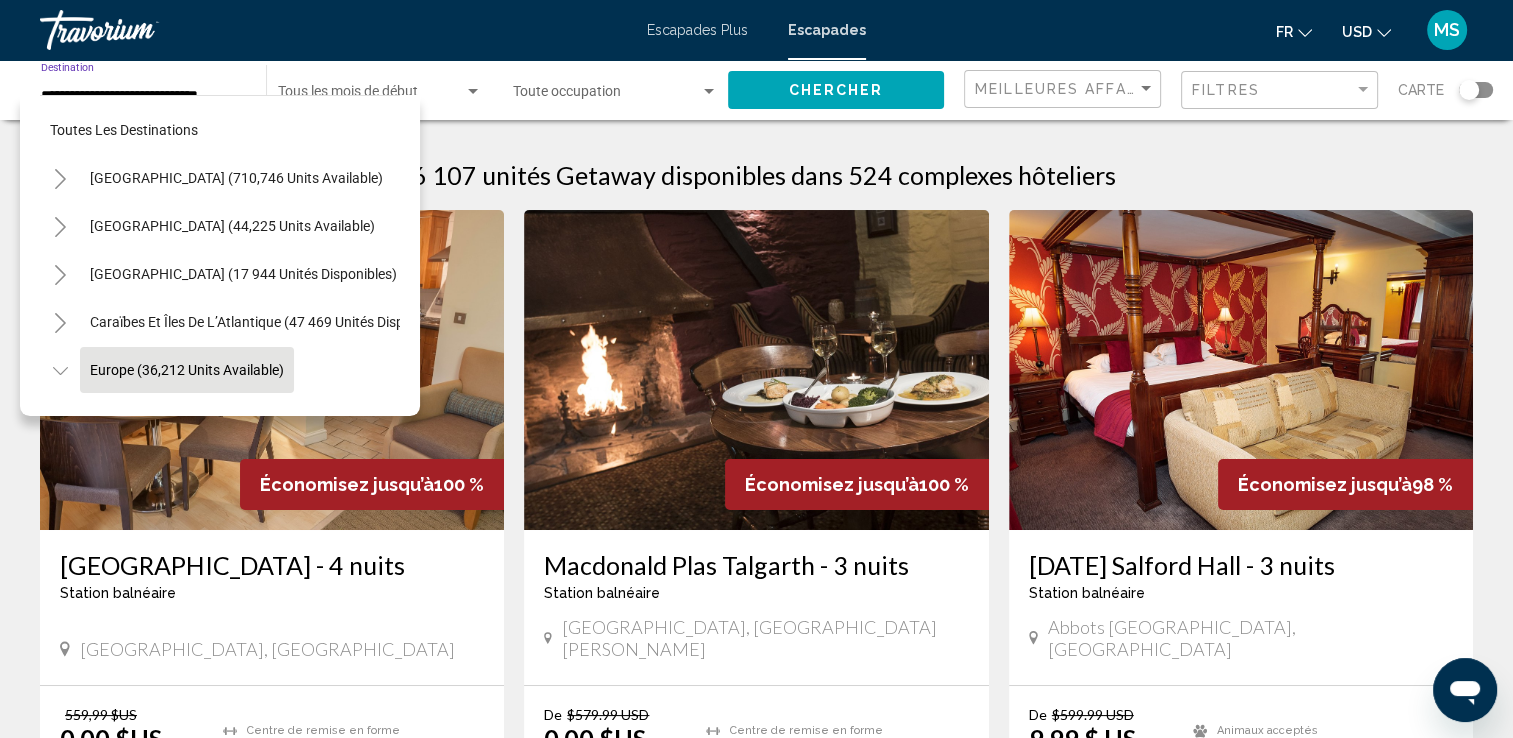 scroll, scrollTop: 126, scrollLeft: 0, axis: vertical 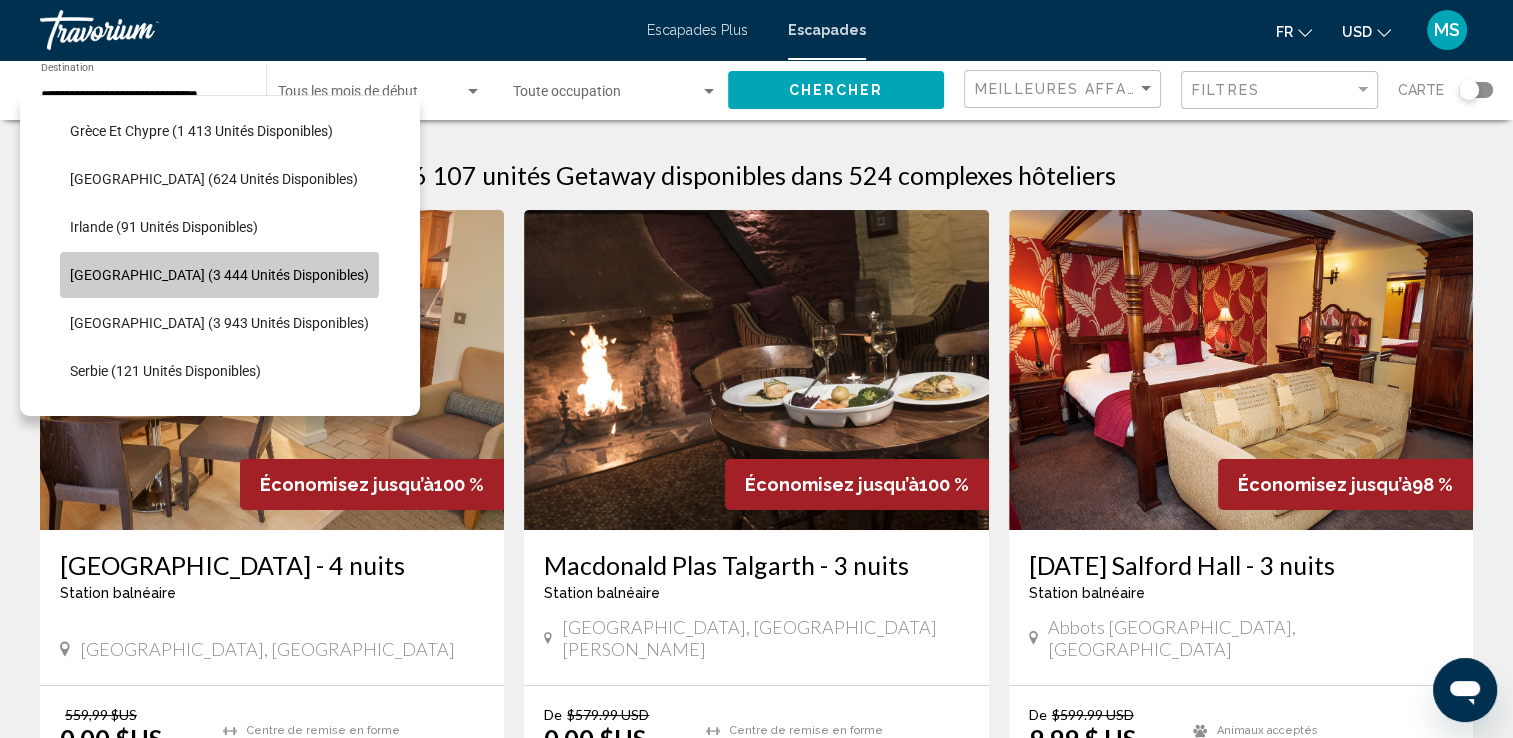 click on "[GEOGRAPHIC_DATA] (3 444 unités disponibles)" 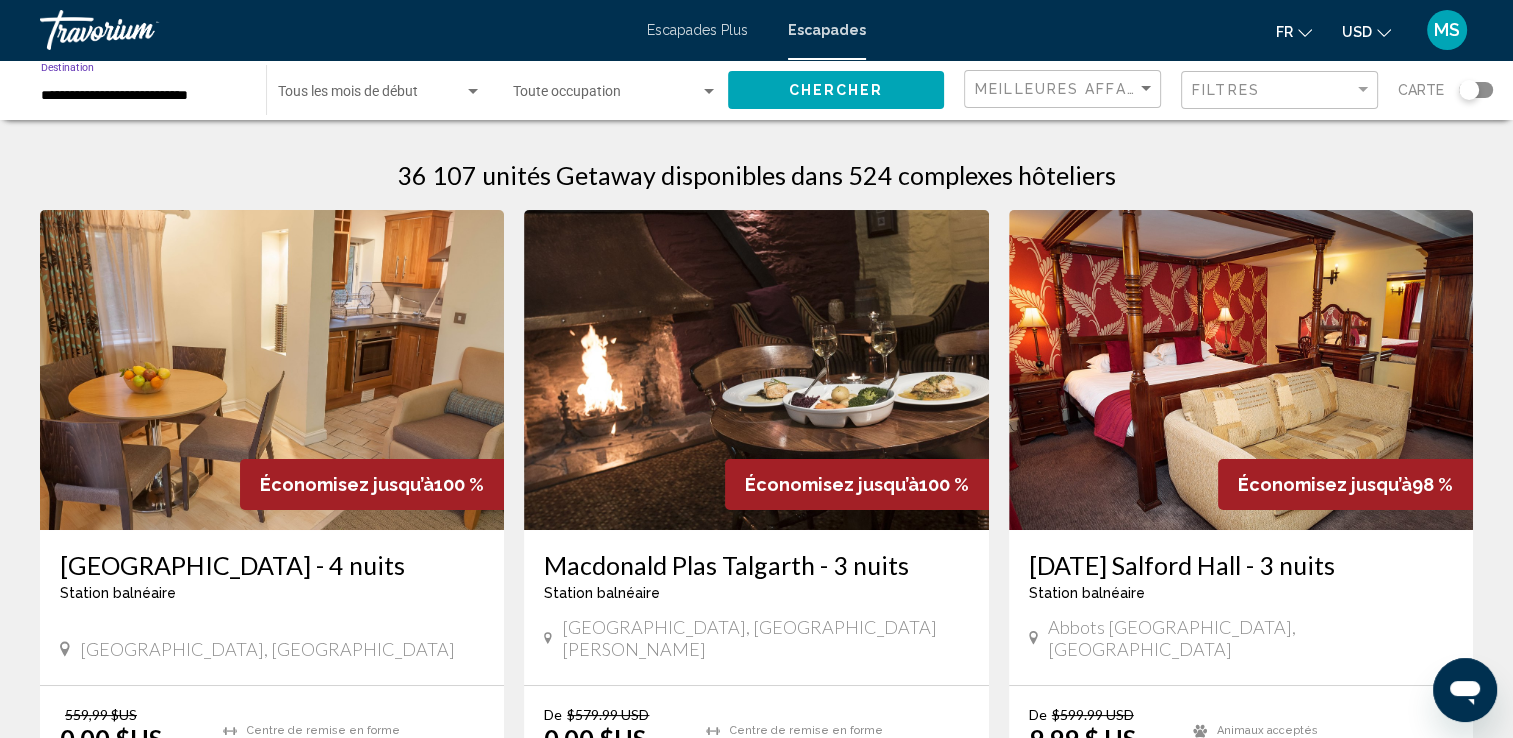 click on "Chercher" 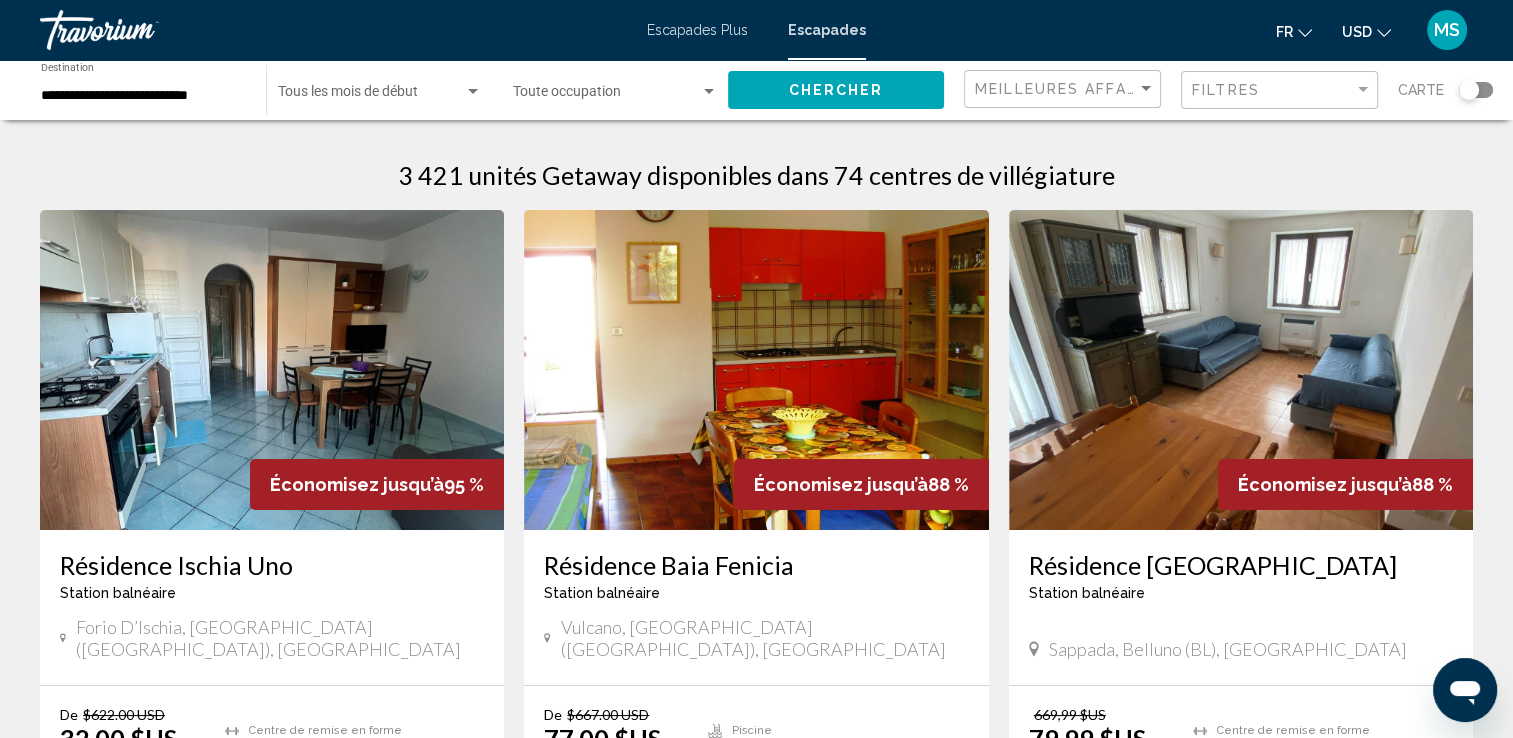click on "Start Month Tous les mois de début" 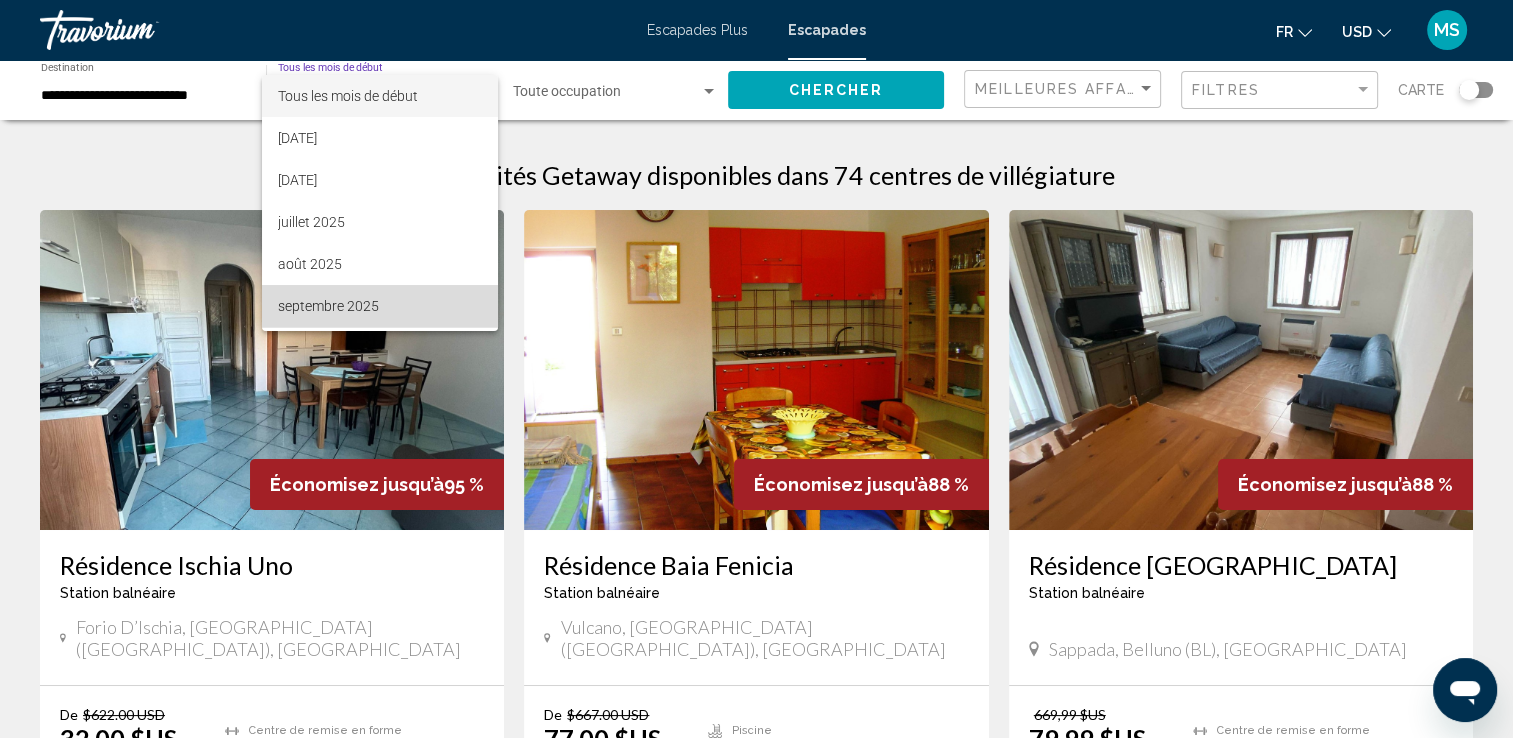 click on "septembre 2025" at bounding box center [380, 306] 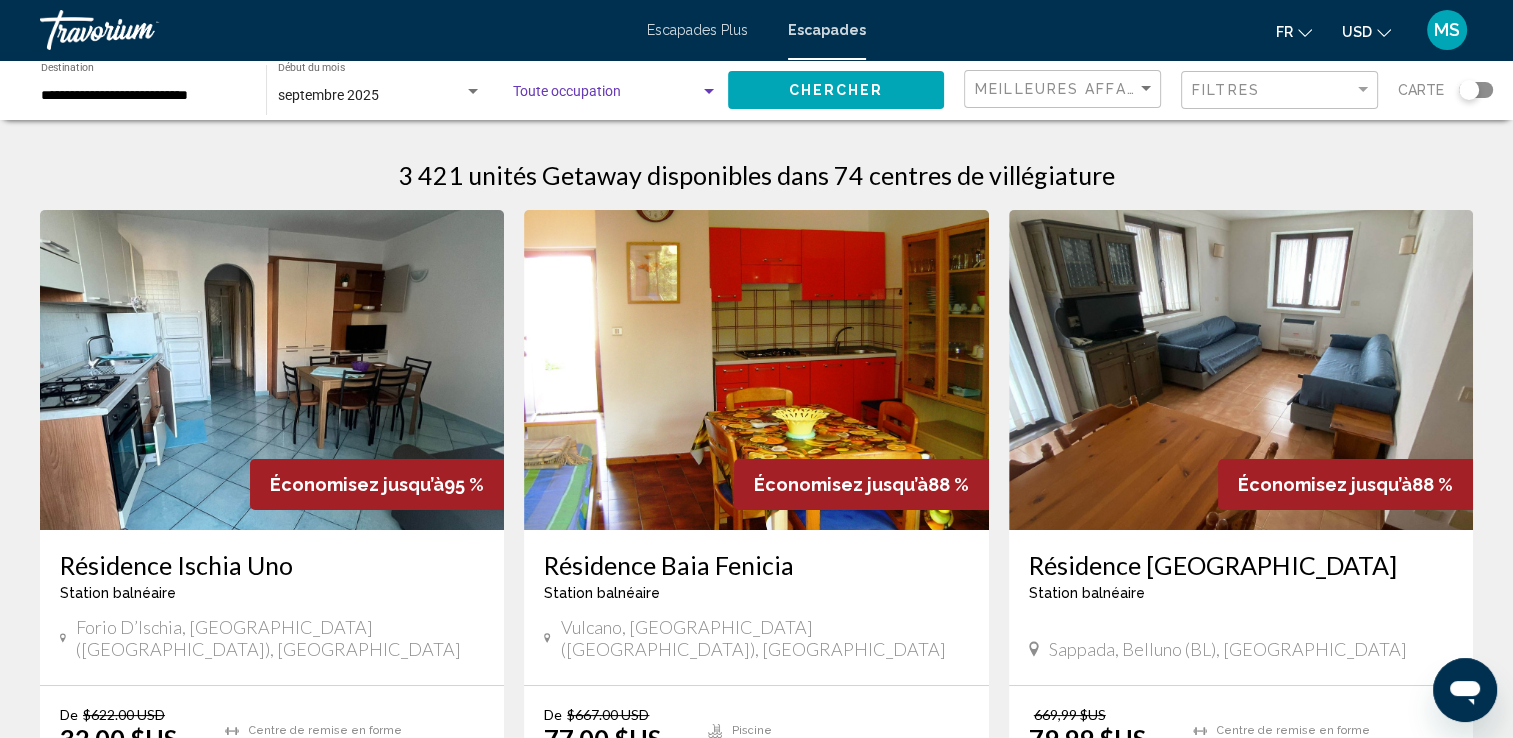 click at bounding box center [709, 92] 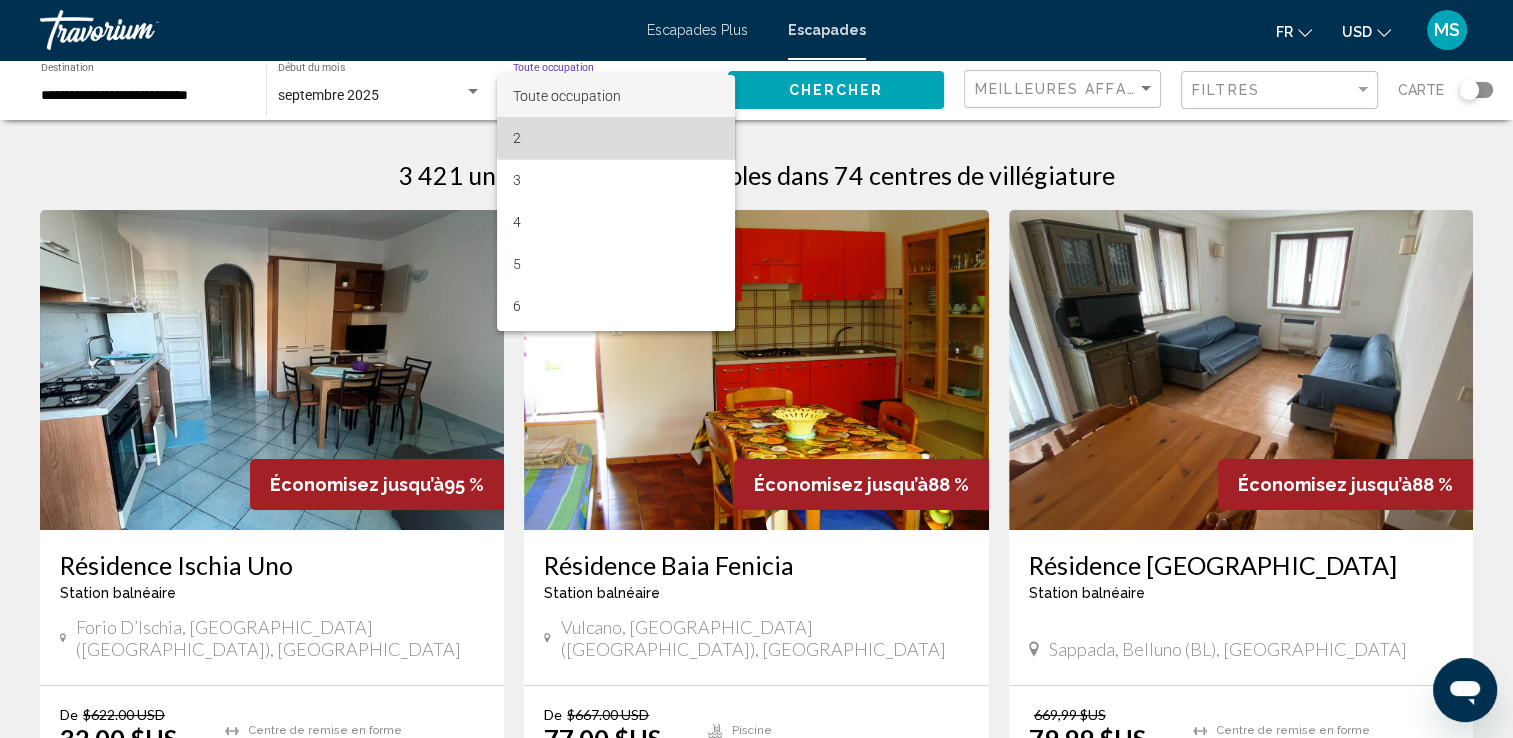 click on "2" at bounding box center [615, 138] 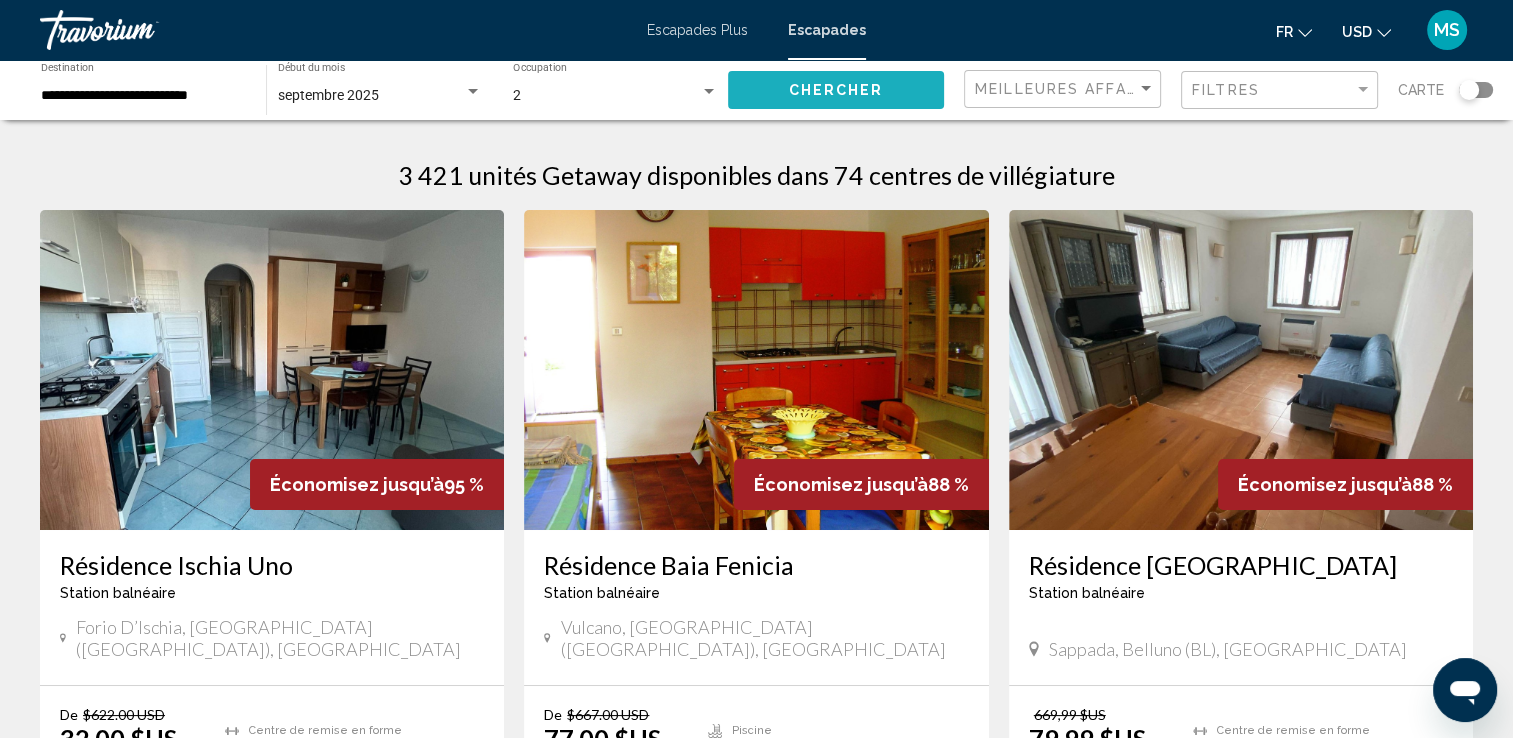 click on "Chercher" 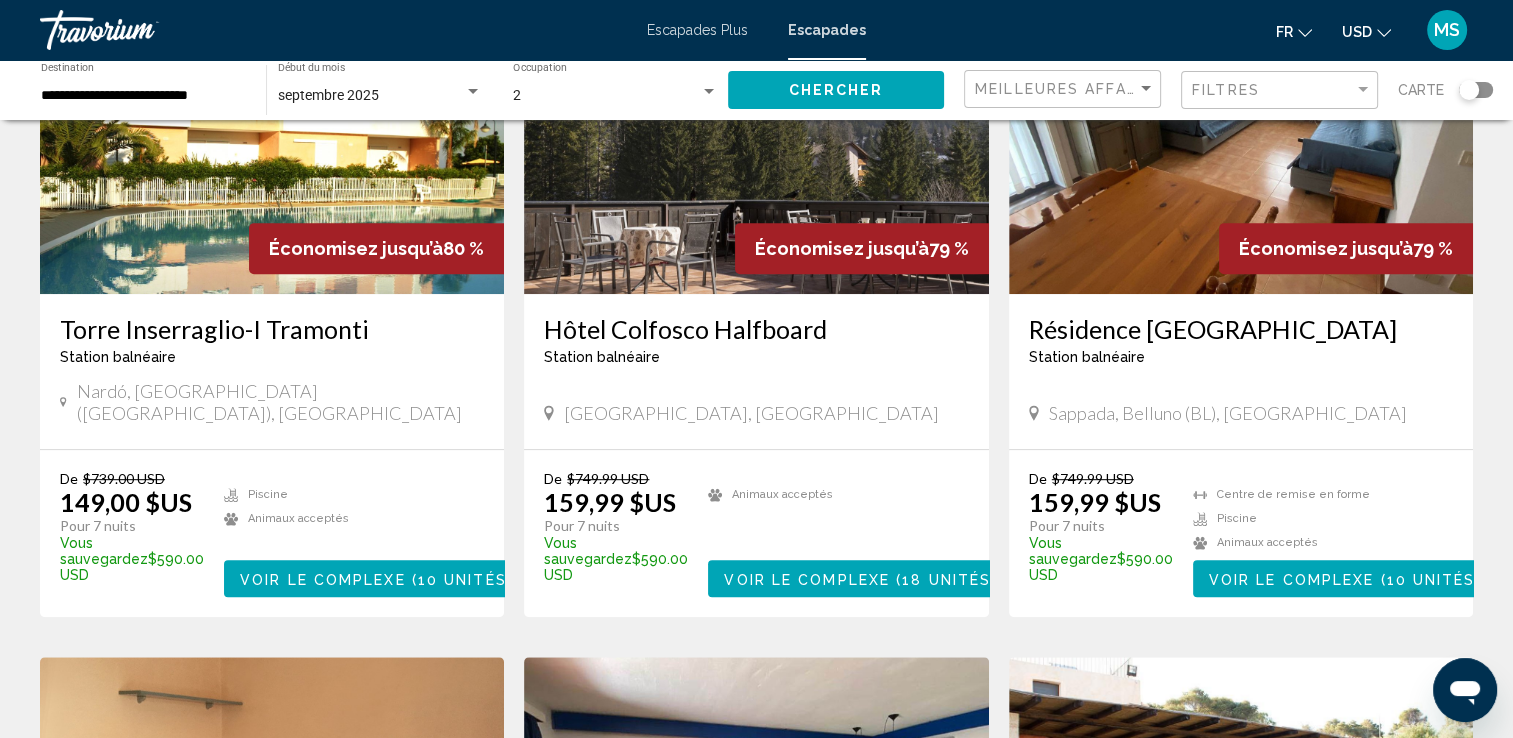 scroll, scrollTop: 941, scrollLeft: 0, axis: vertical 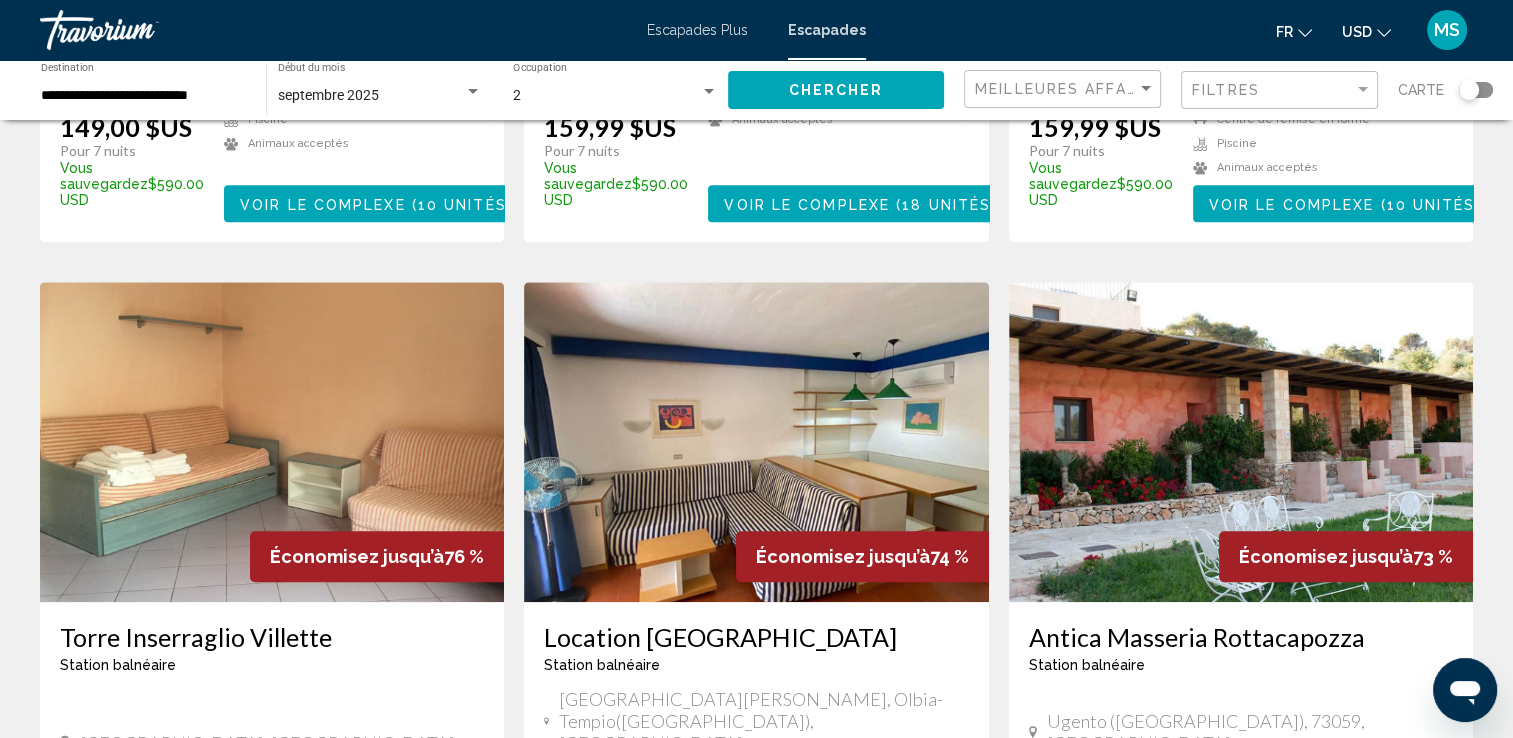 drag, startPoint x: 1507, startPoint y: 393, endPoint x: 1519, endPoint y: 350, distance: 44.64303 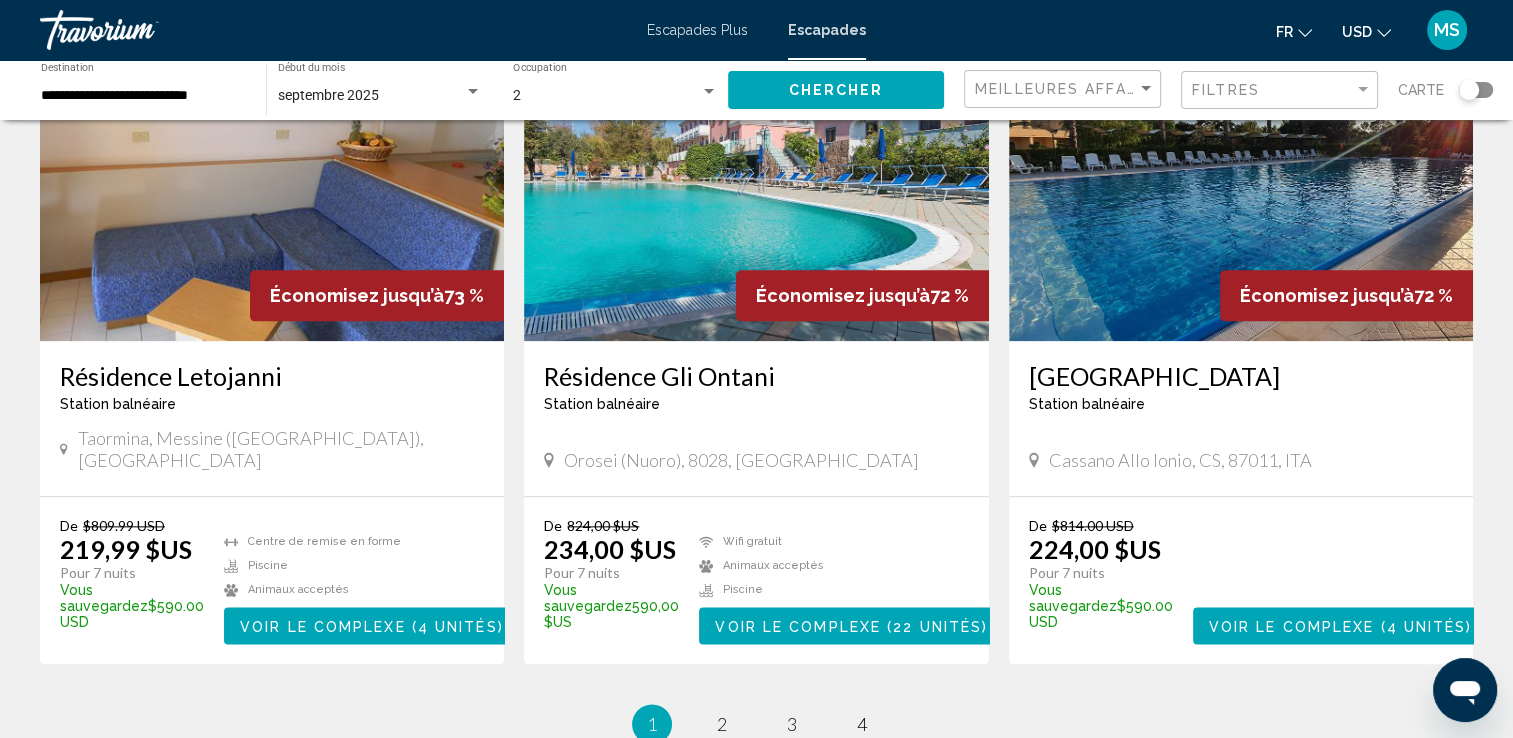 scroll, scrollTop: 2236, scrollLeft: 0, axis: vertical 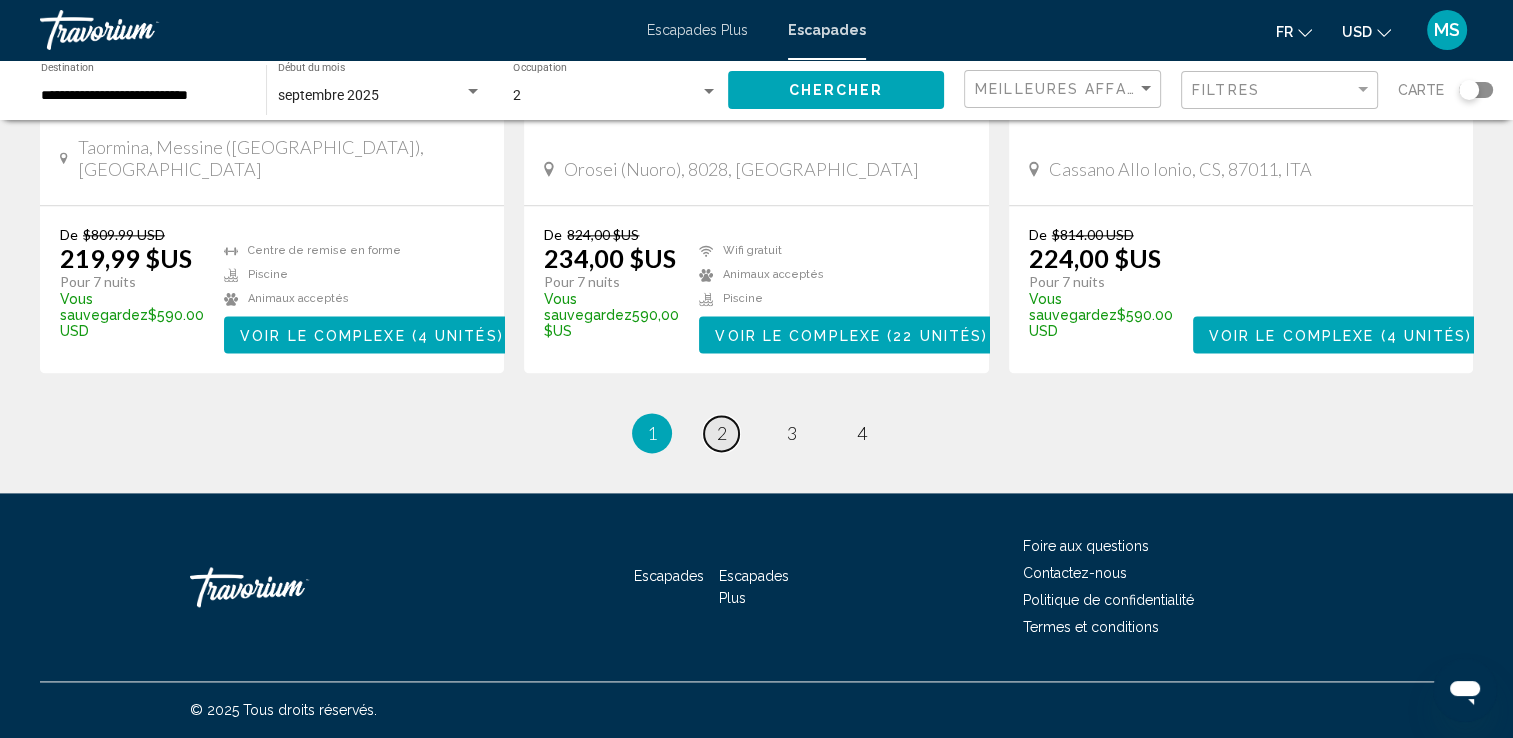 click on "page  2" at bounding box center [721, 433] 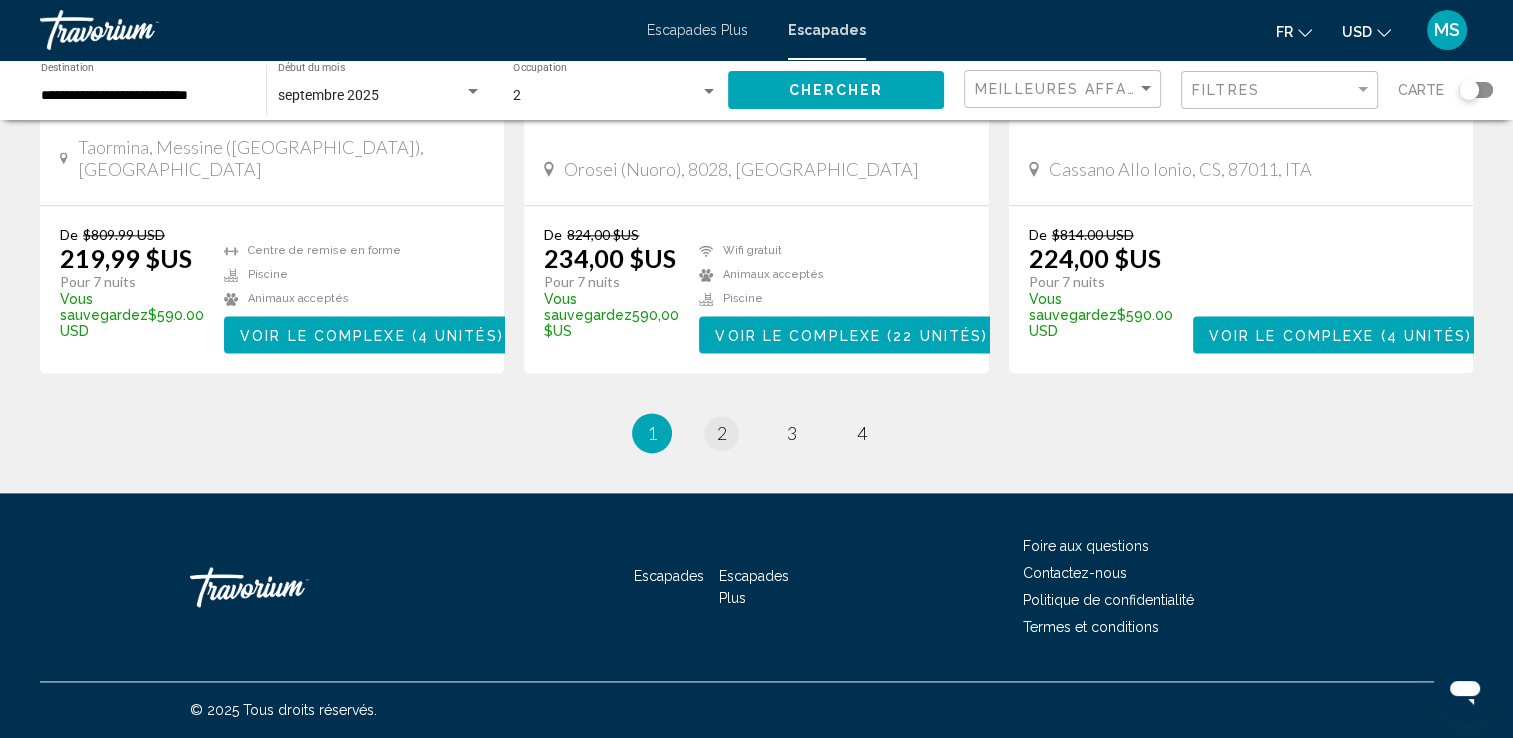 scroll, scrollTop: 0, scrollLeft: 0, axis: both 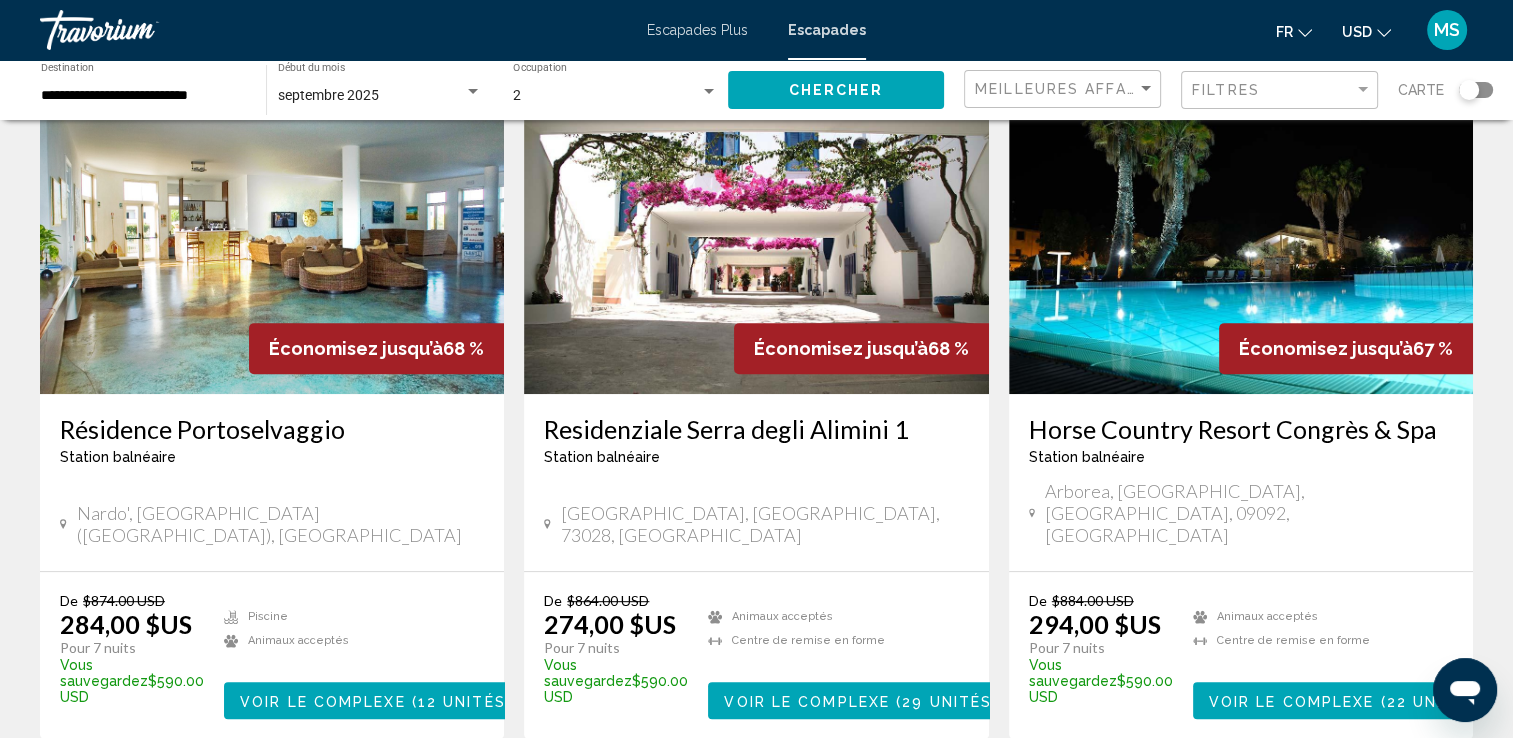 click at bounding box center [1241, 234] 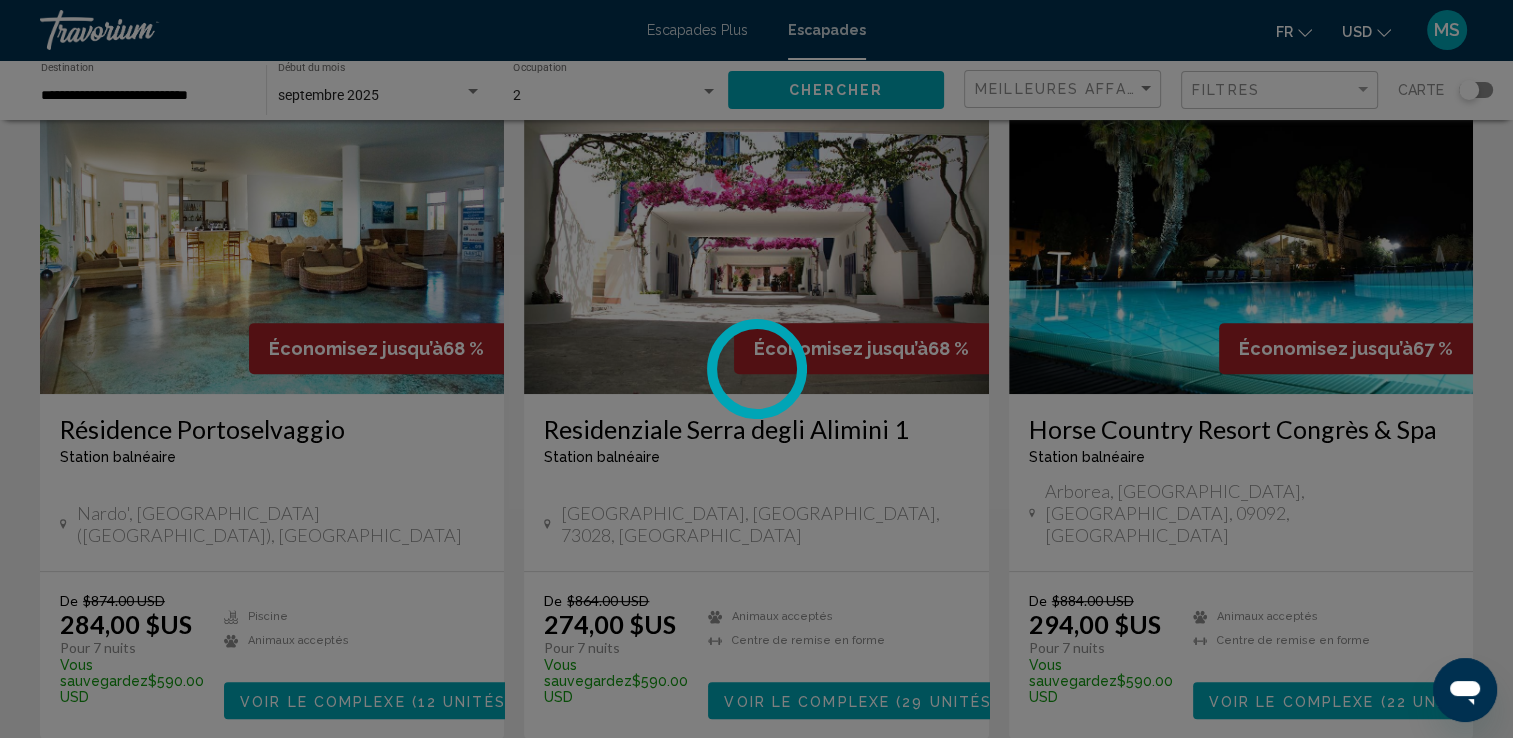 scroll, scrollTop: 0, scrollLeft: 0, axis: both 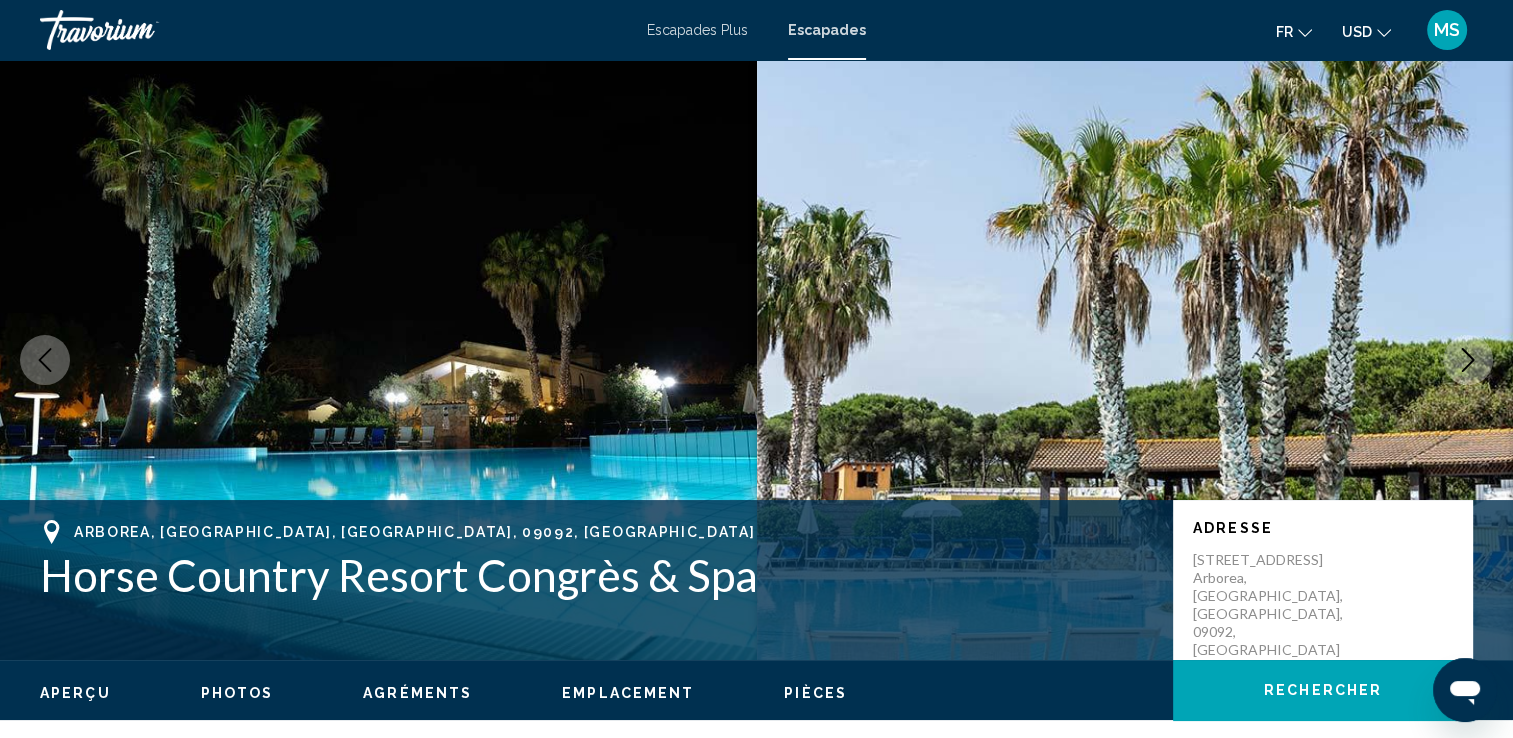click 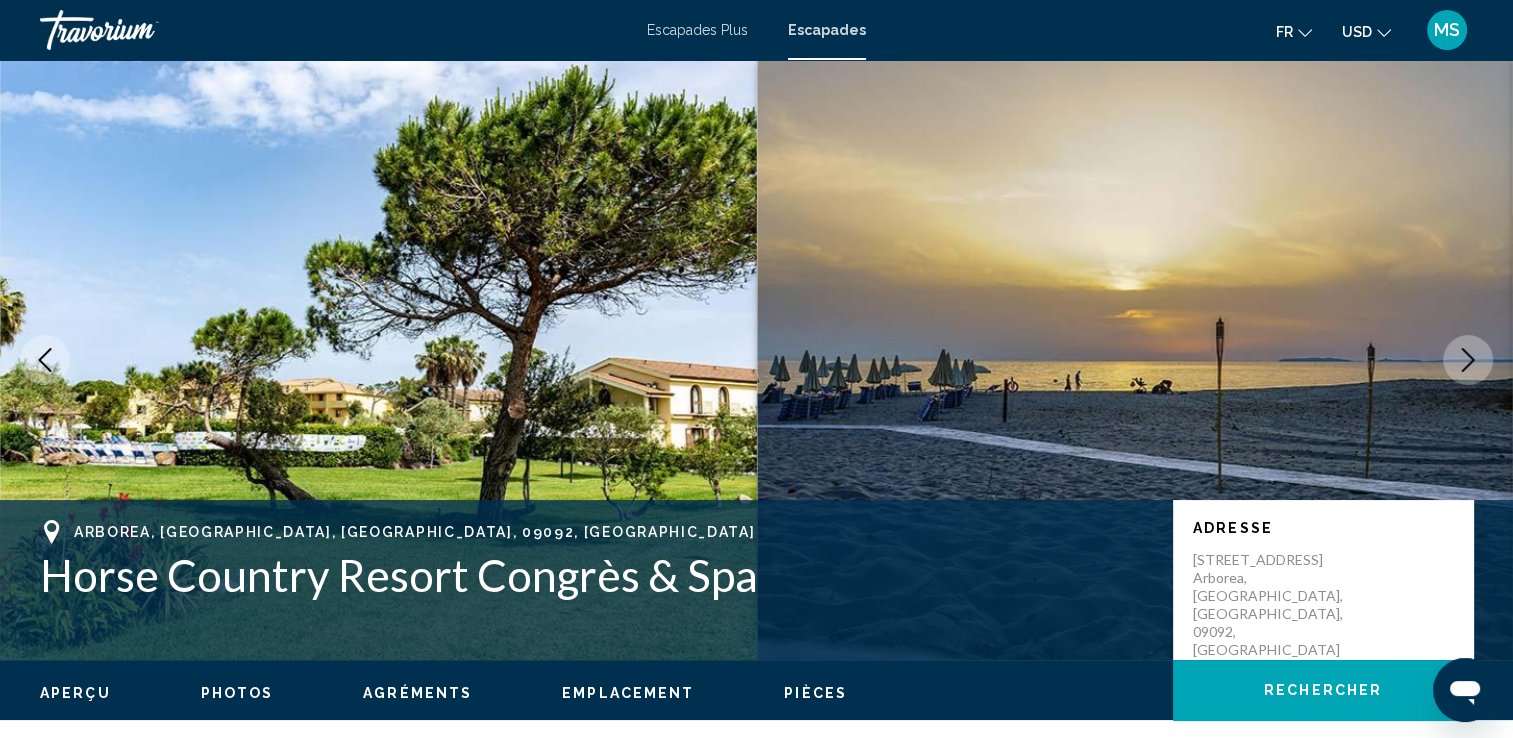 click 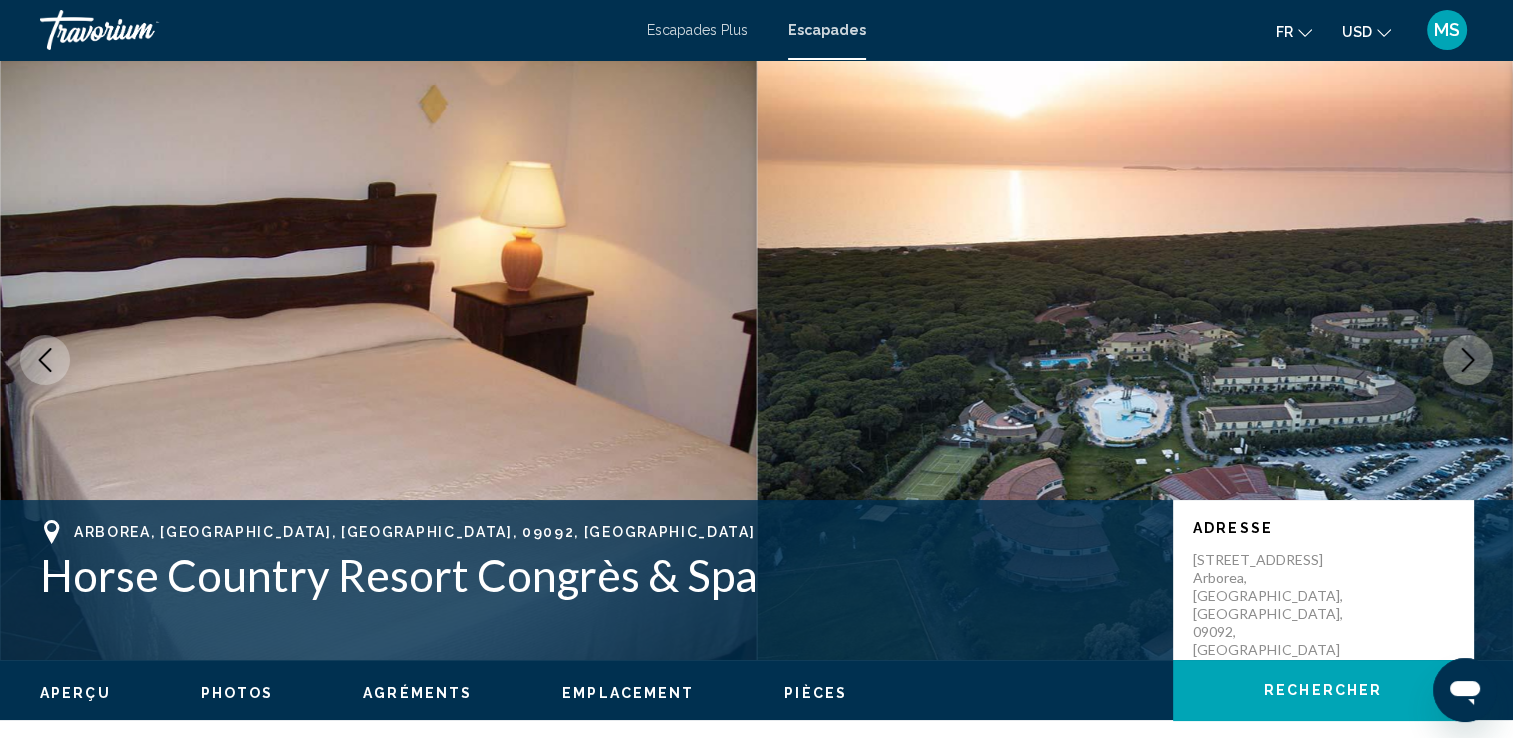 click 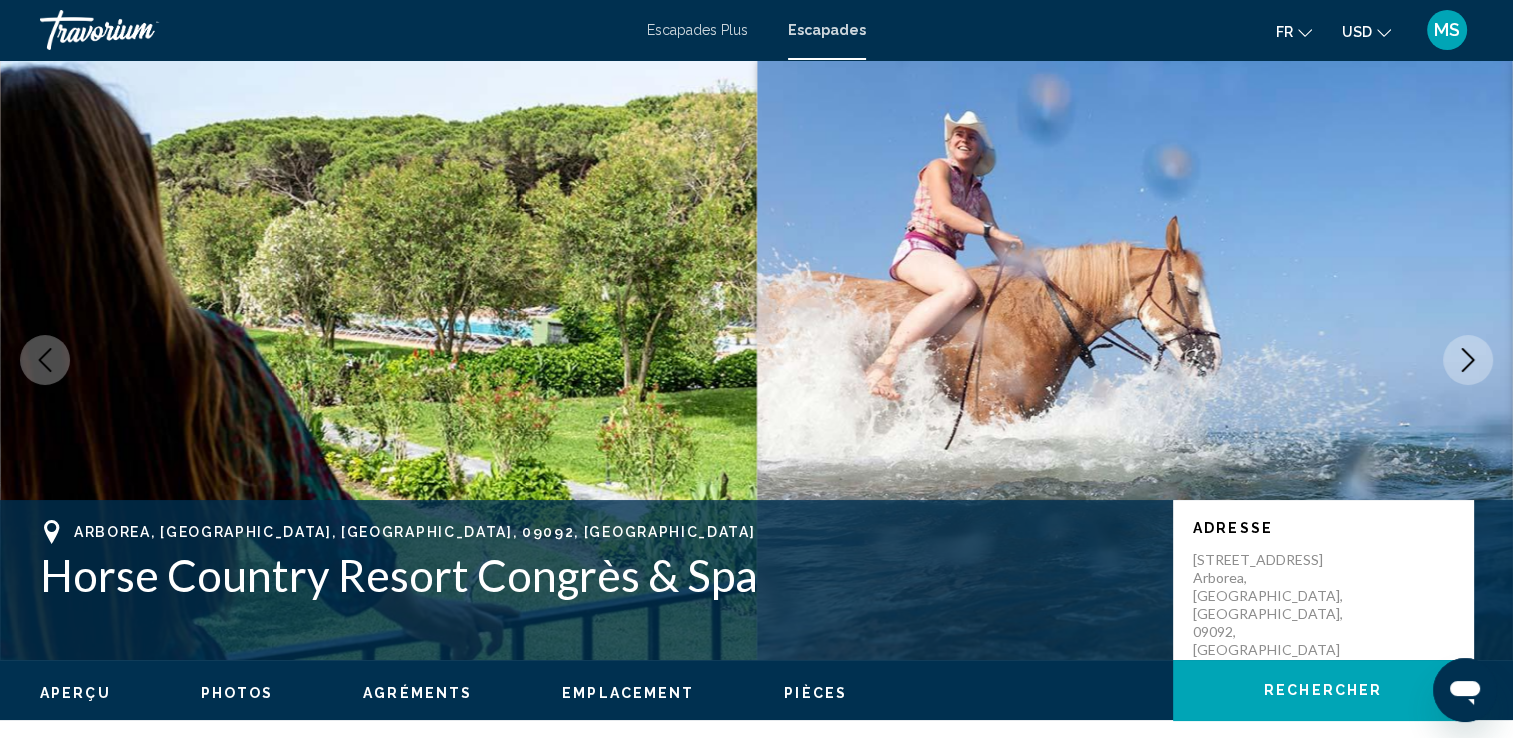 click 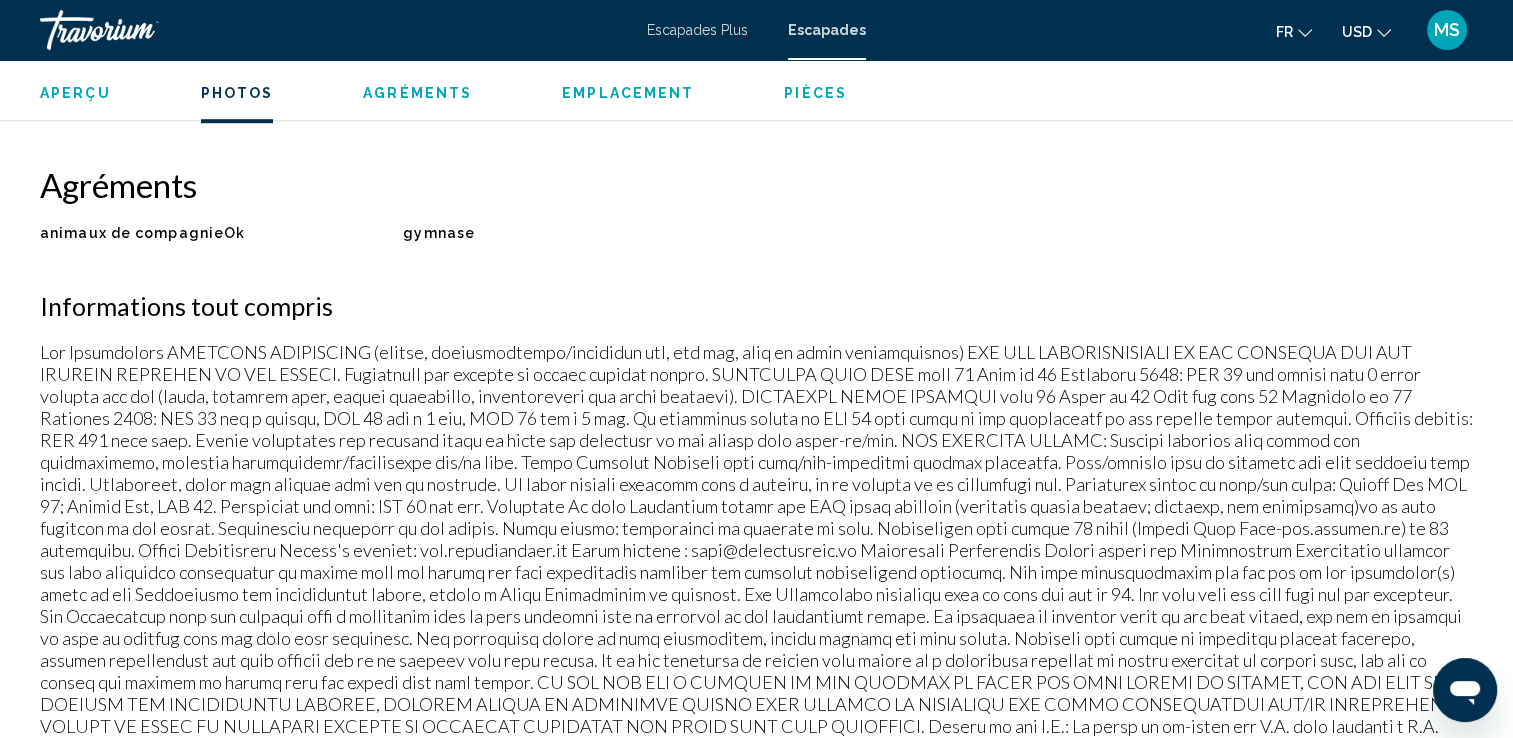 scroll, scrollTop: 1471, scrollLeft: 0, axis: vertical 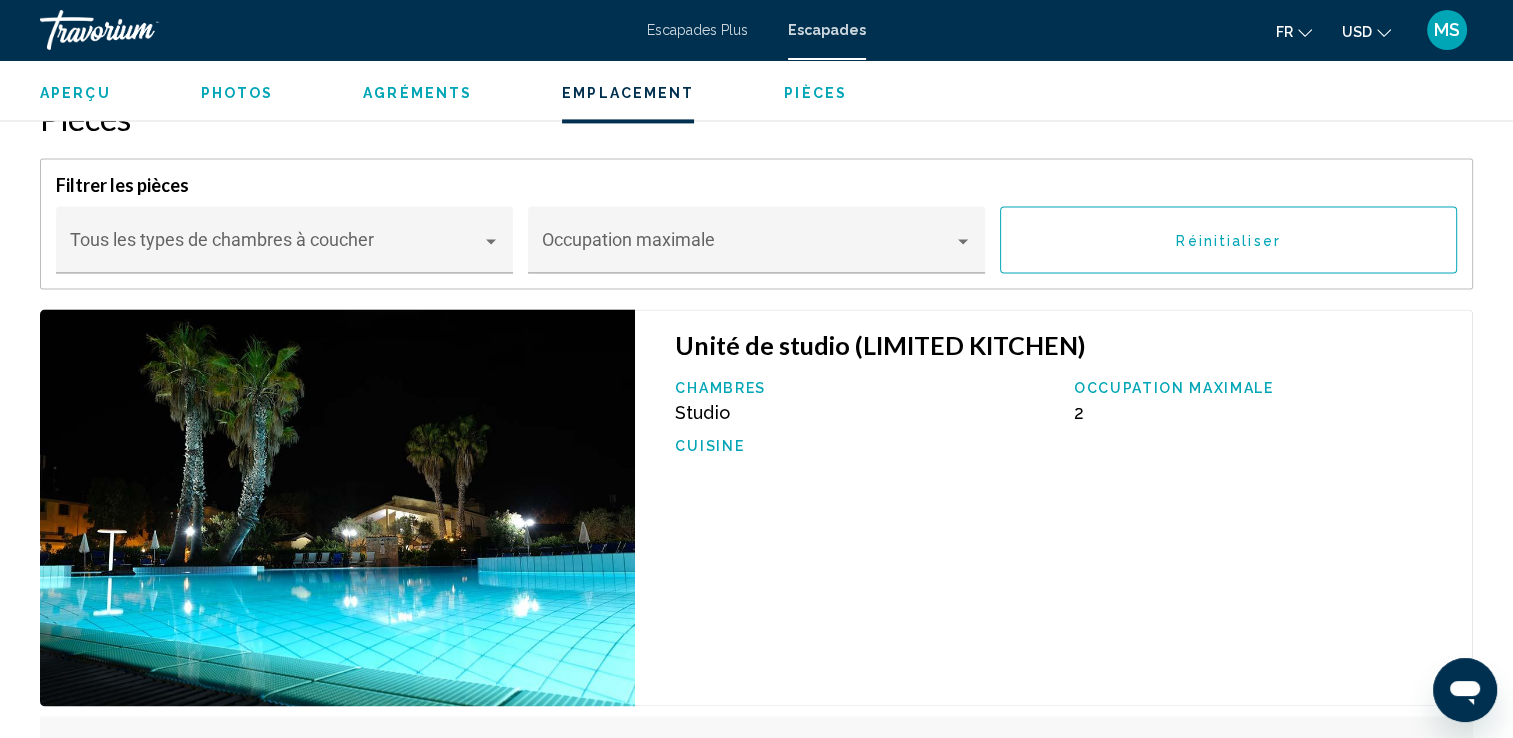 click on "Chambres Studio" at bounding box center [864, 401] 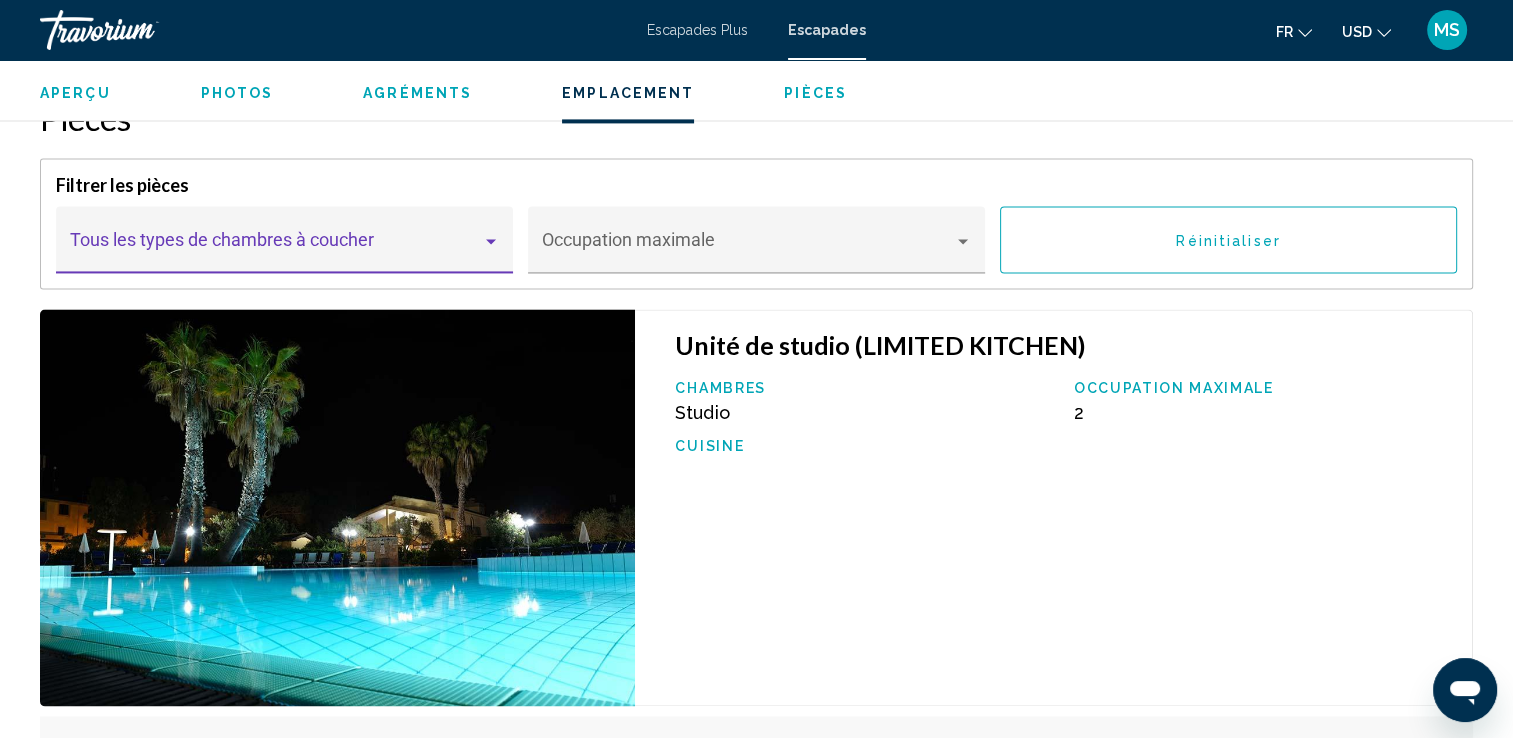 click at bounding box center (491, 241) 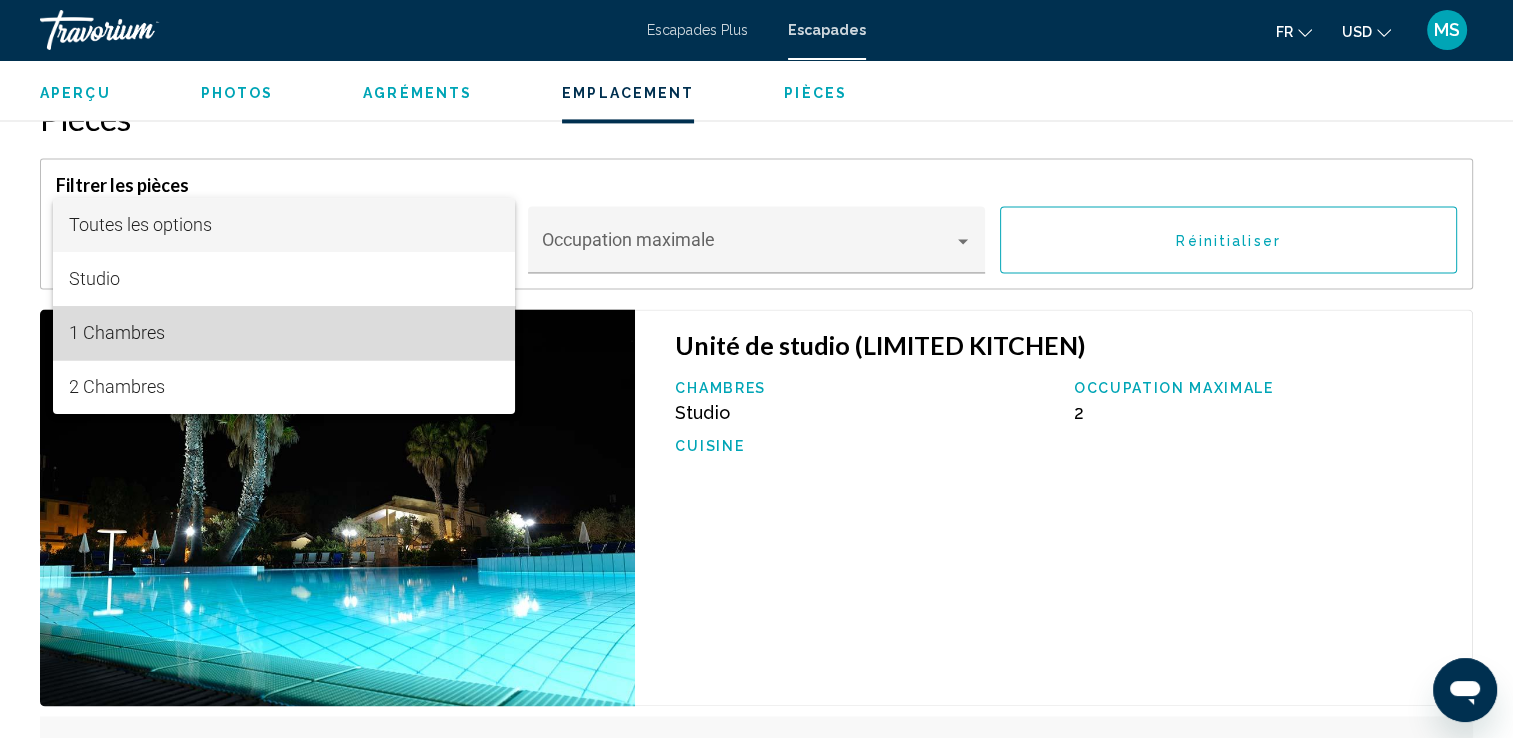 click on "1 Chambres" at bounding box center [284, 333] 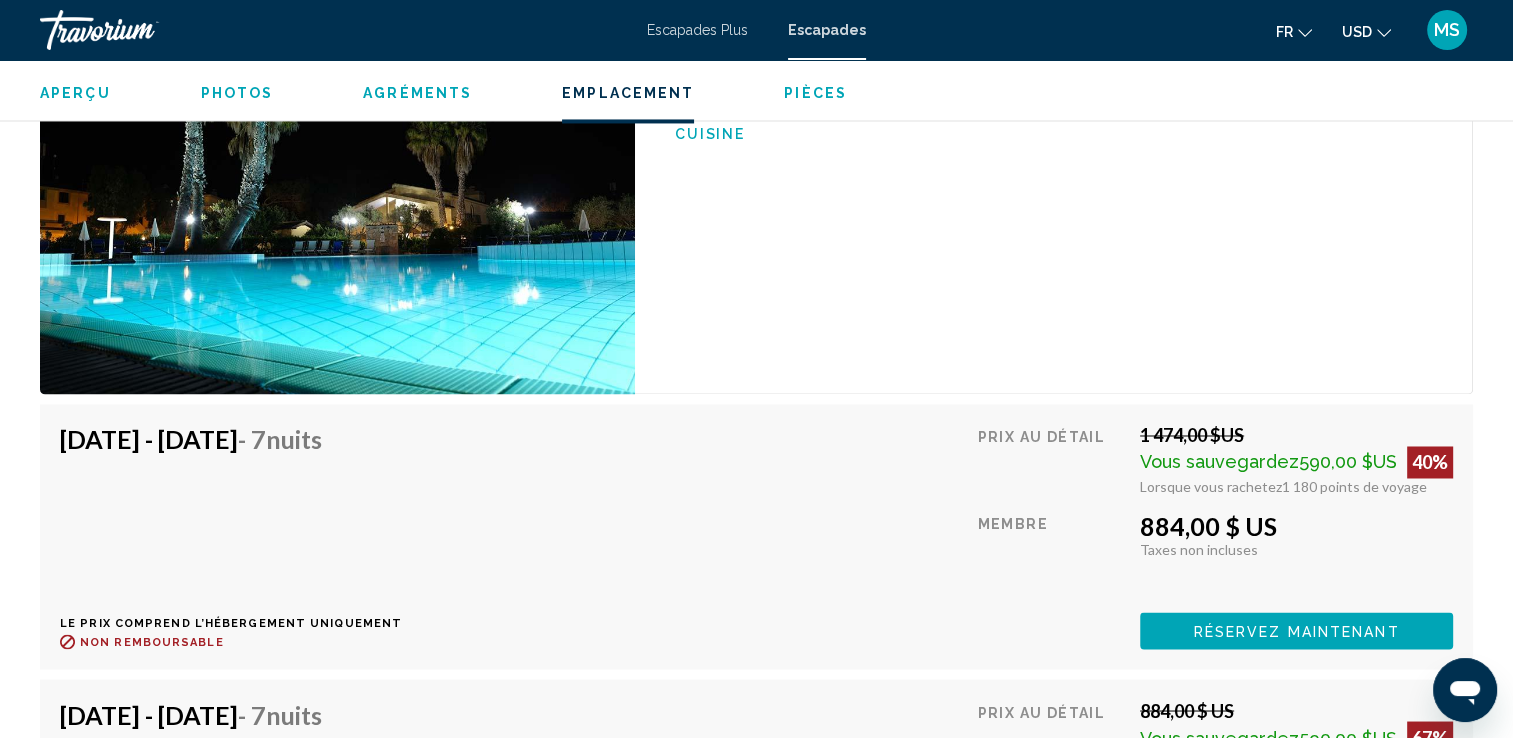 scroll, scrollTop: 3316, scrollLeft: 0, axis: vertical 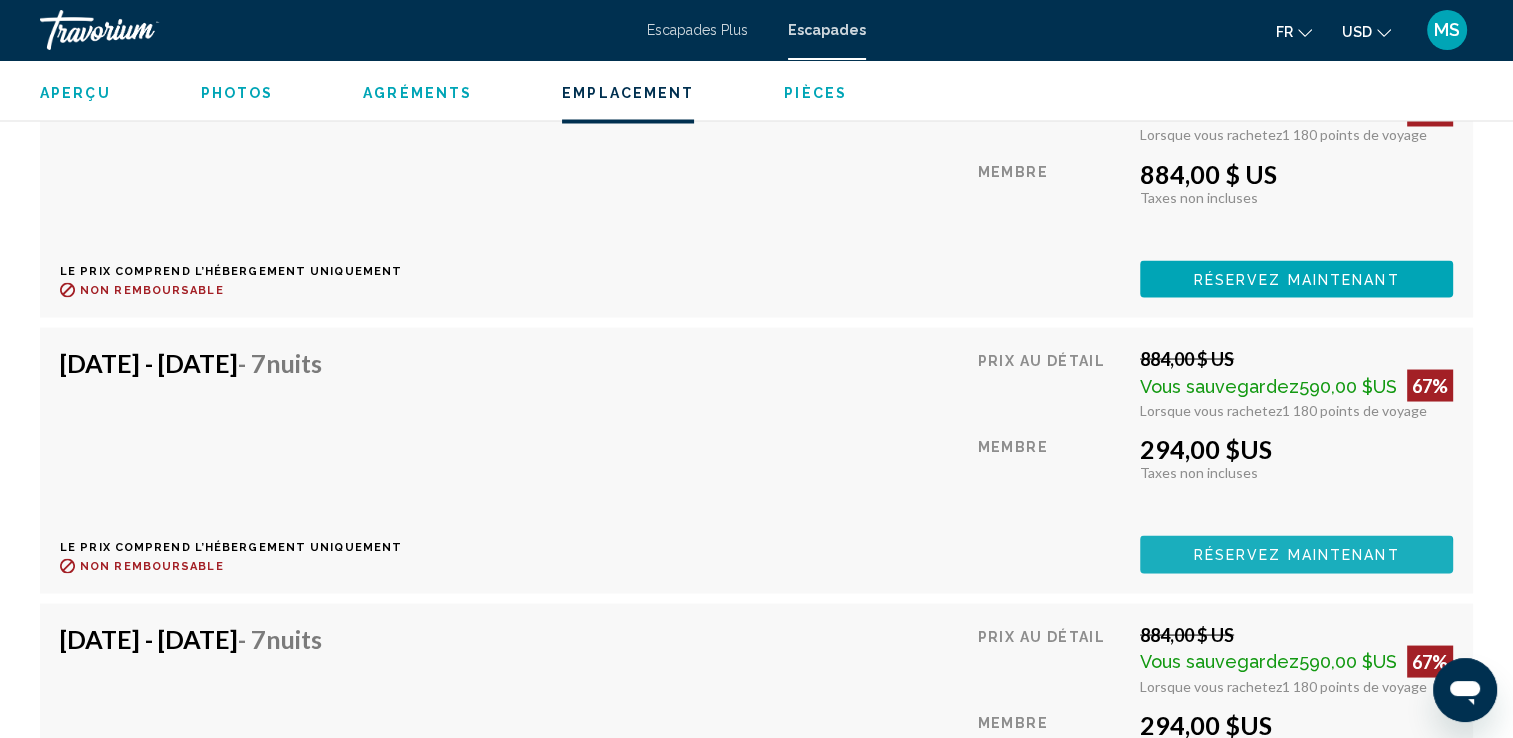 click on "Réservez maintenant" at bounding box center [1296, 553] 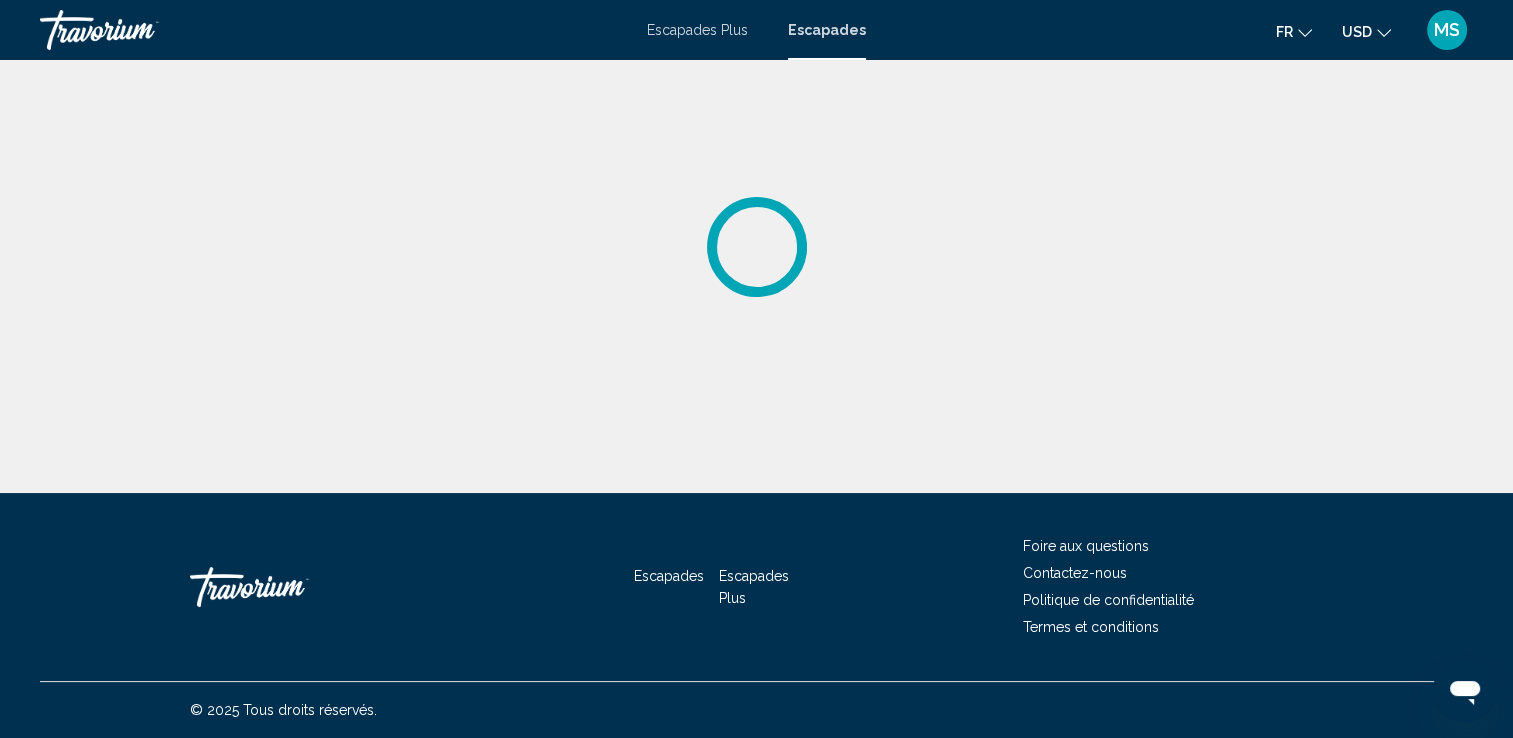 scroll, scrollTop: 0, scrollLeft: 0, axis: both 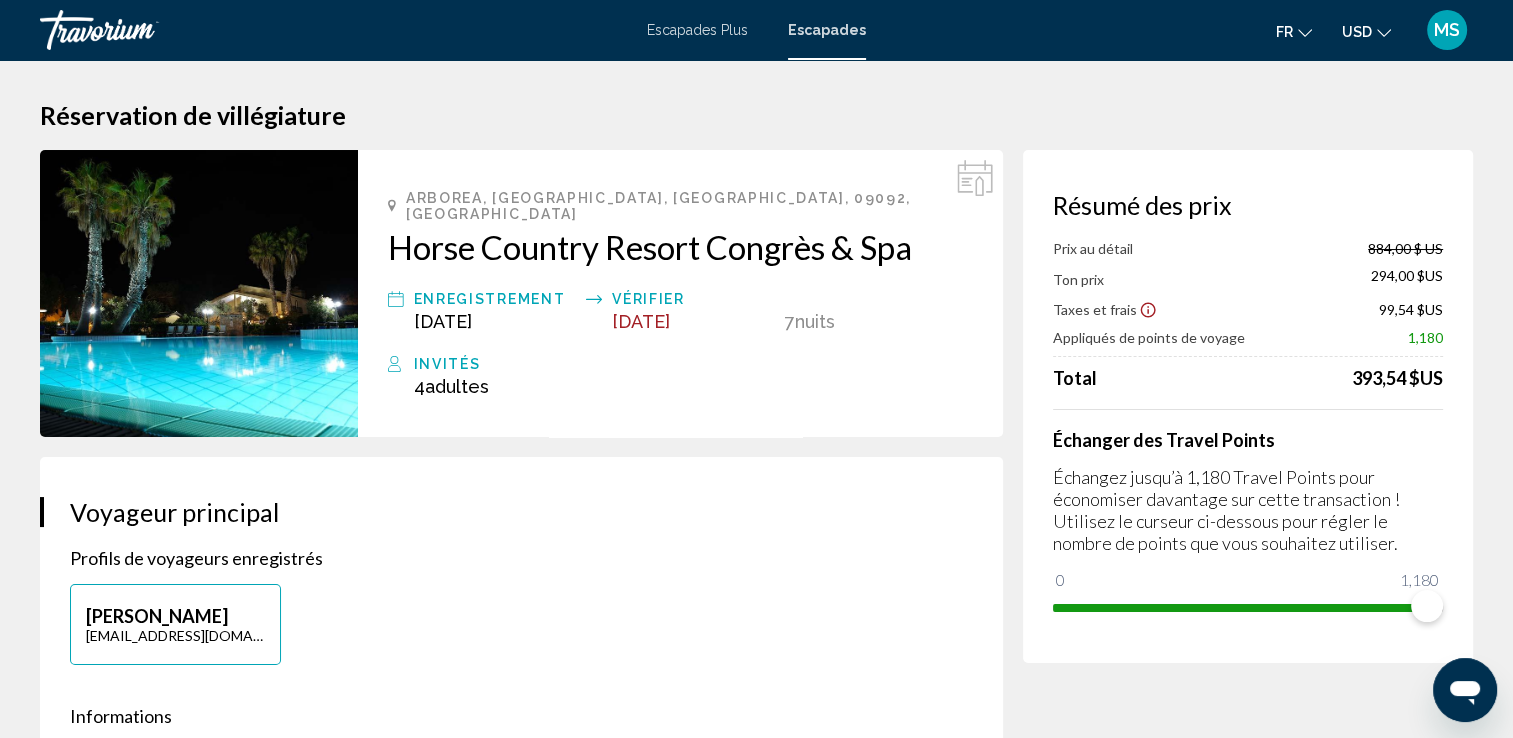 click at bounding box center (199, 293) 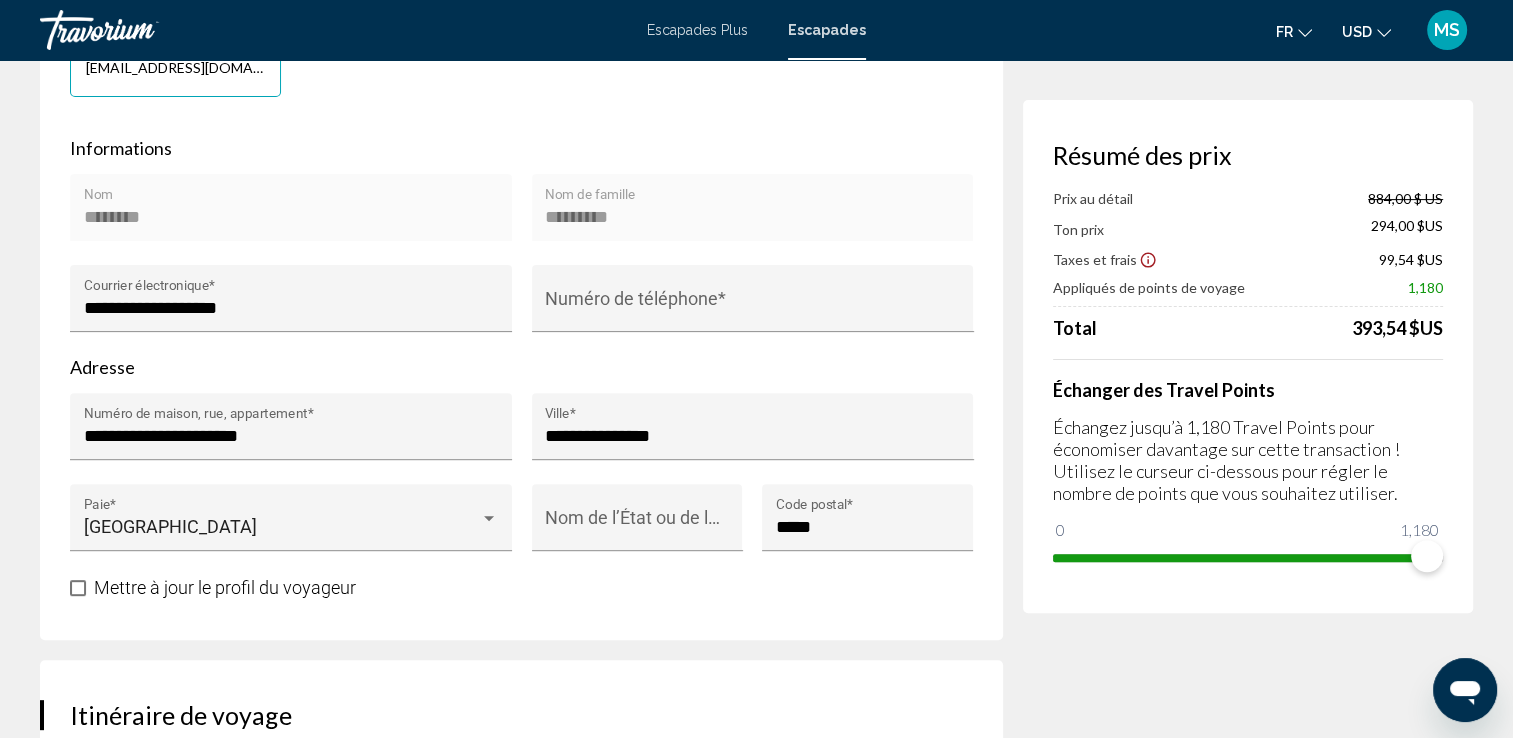 scroll, scrollTop: 167, scrollLeft: 0, axis: vertical 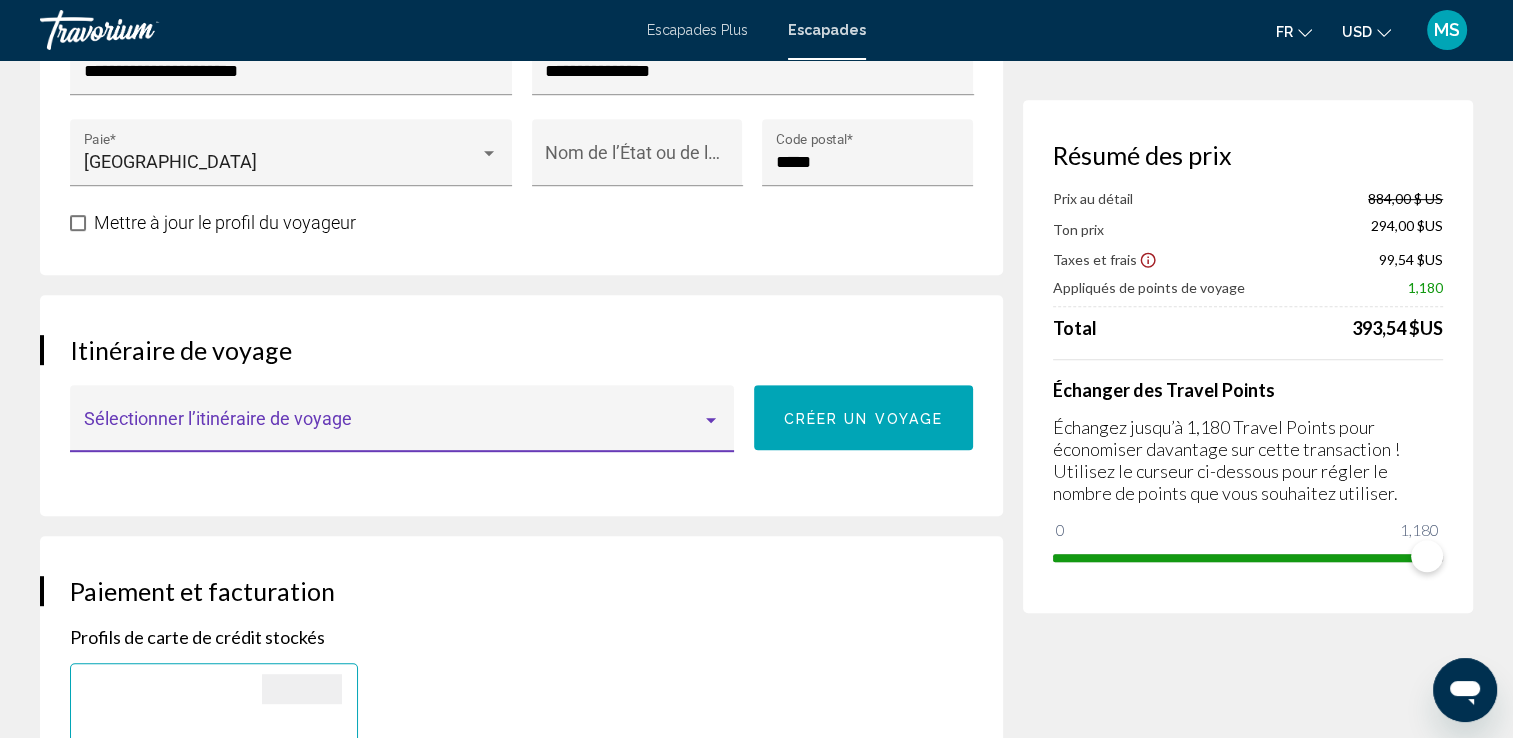 click at bounding box center [402, 428] 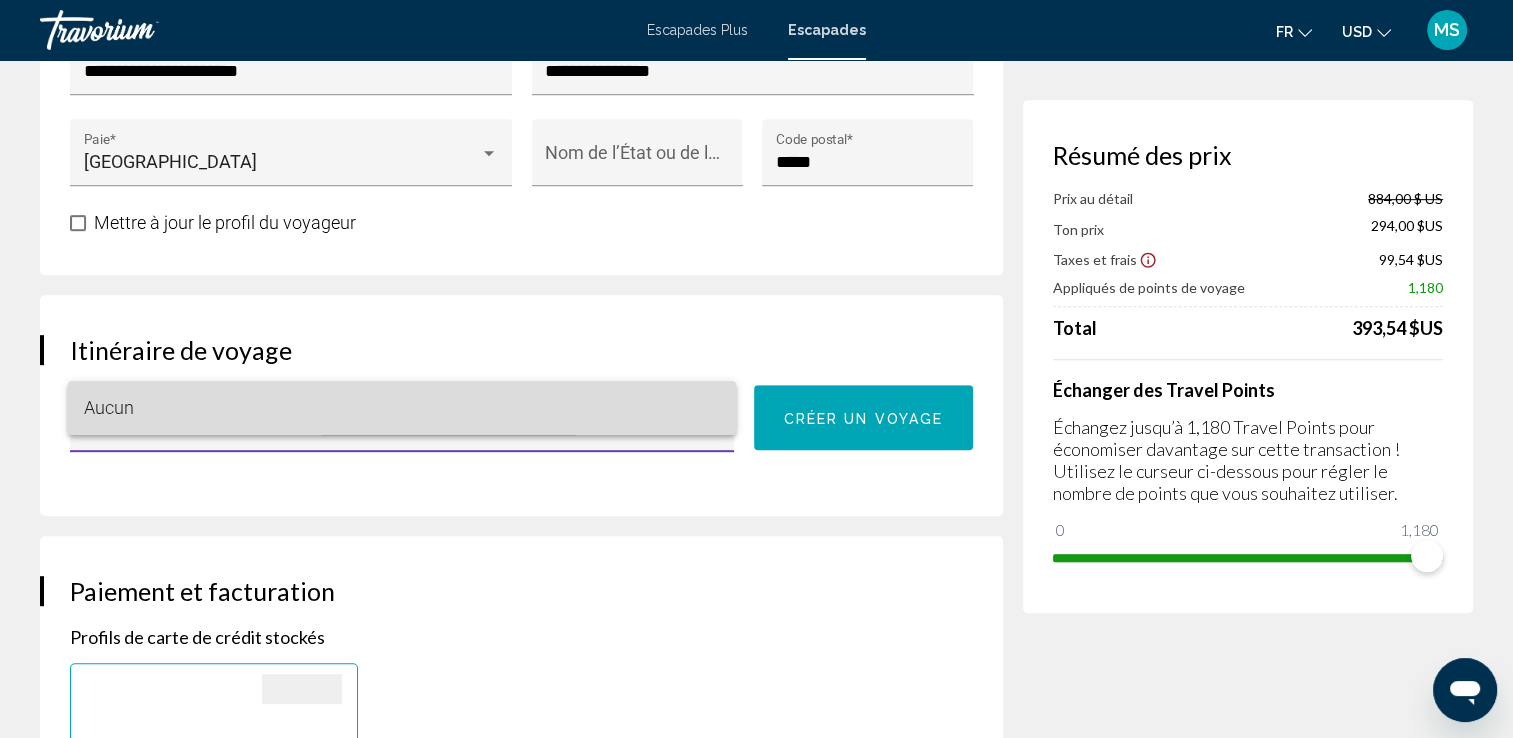 click on "Aucun" at bounding box center [402, 408] 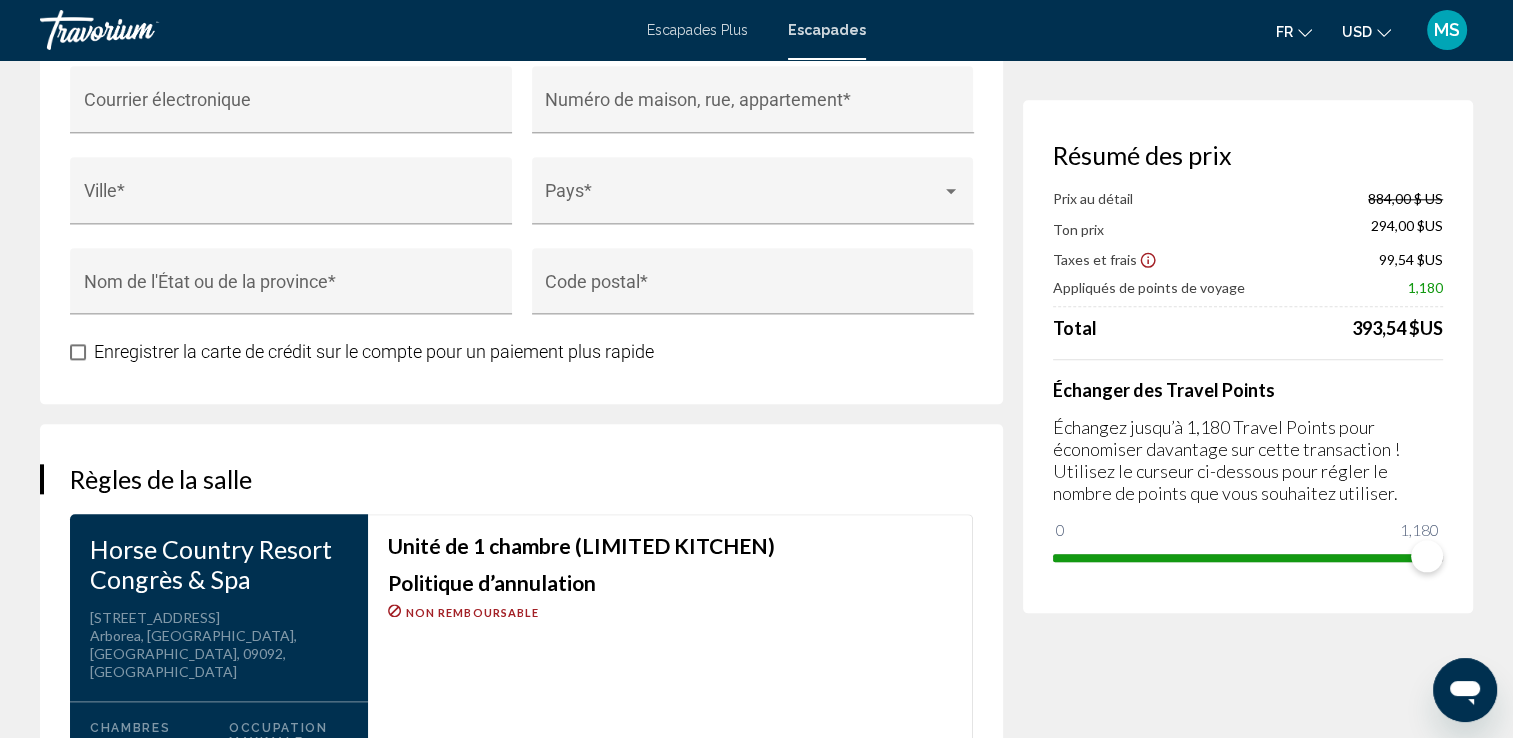 scroll, scrollTop: 2232, scrollLeft: 0, axis: vertical 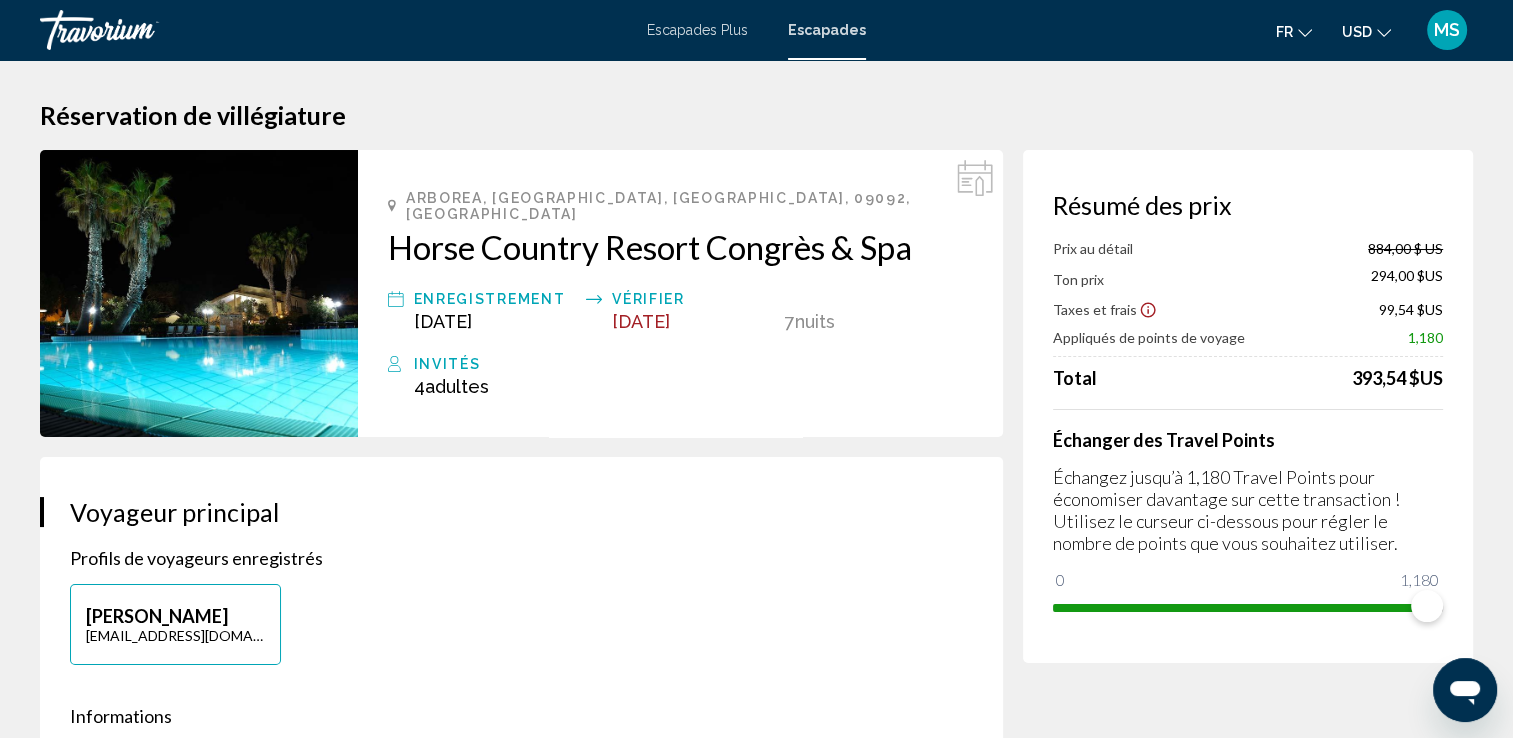 click at bounding box center (199, 293) 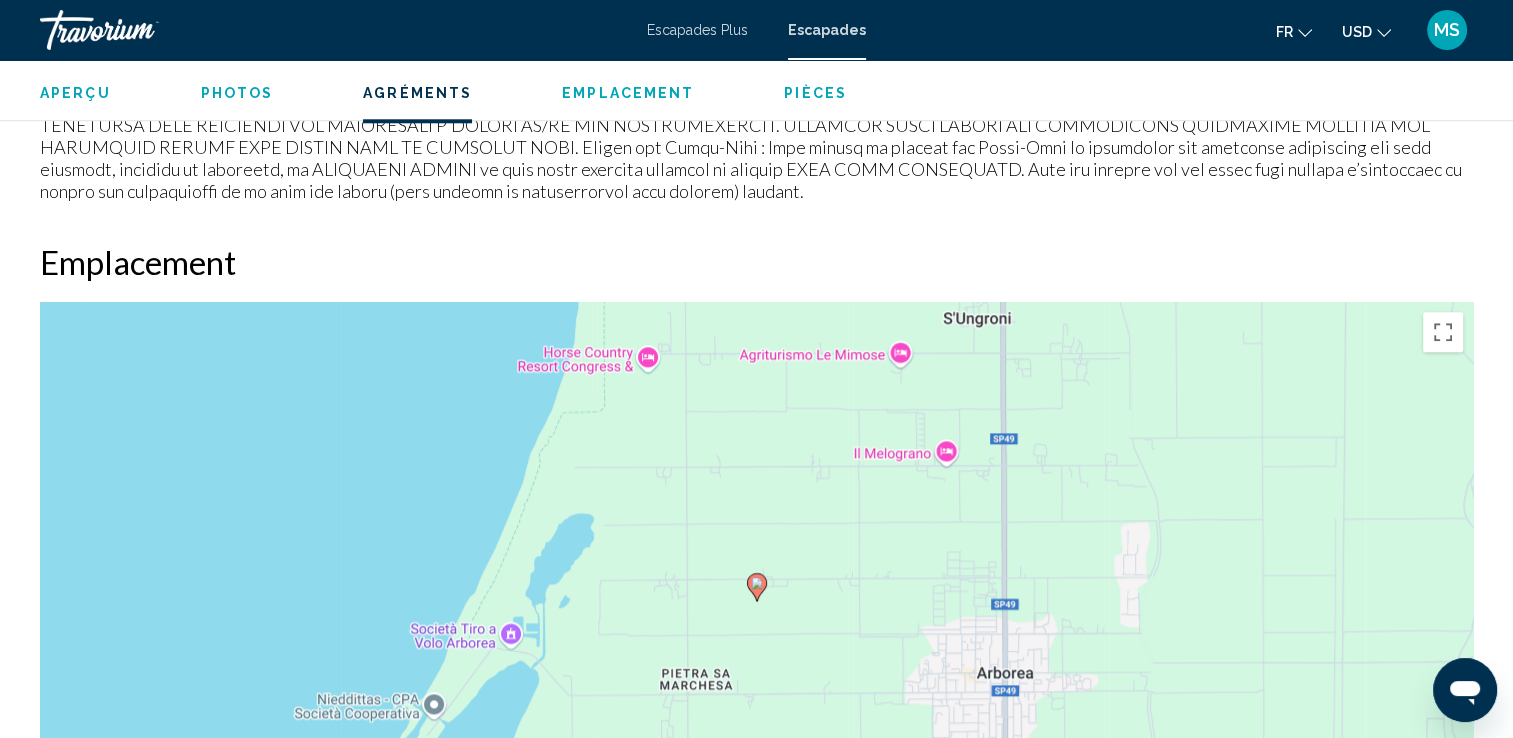 scroll, scrollTop: 2317, scrollLeft: 0, axis: vertical 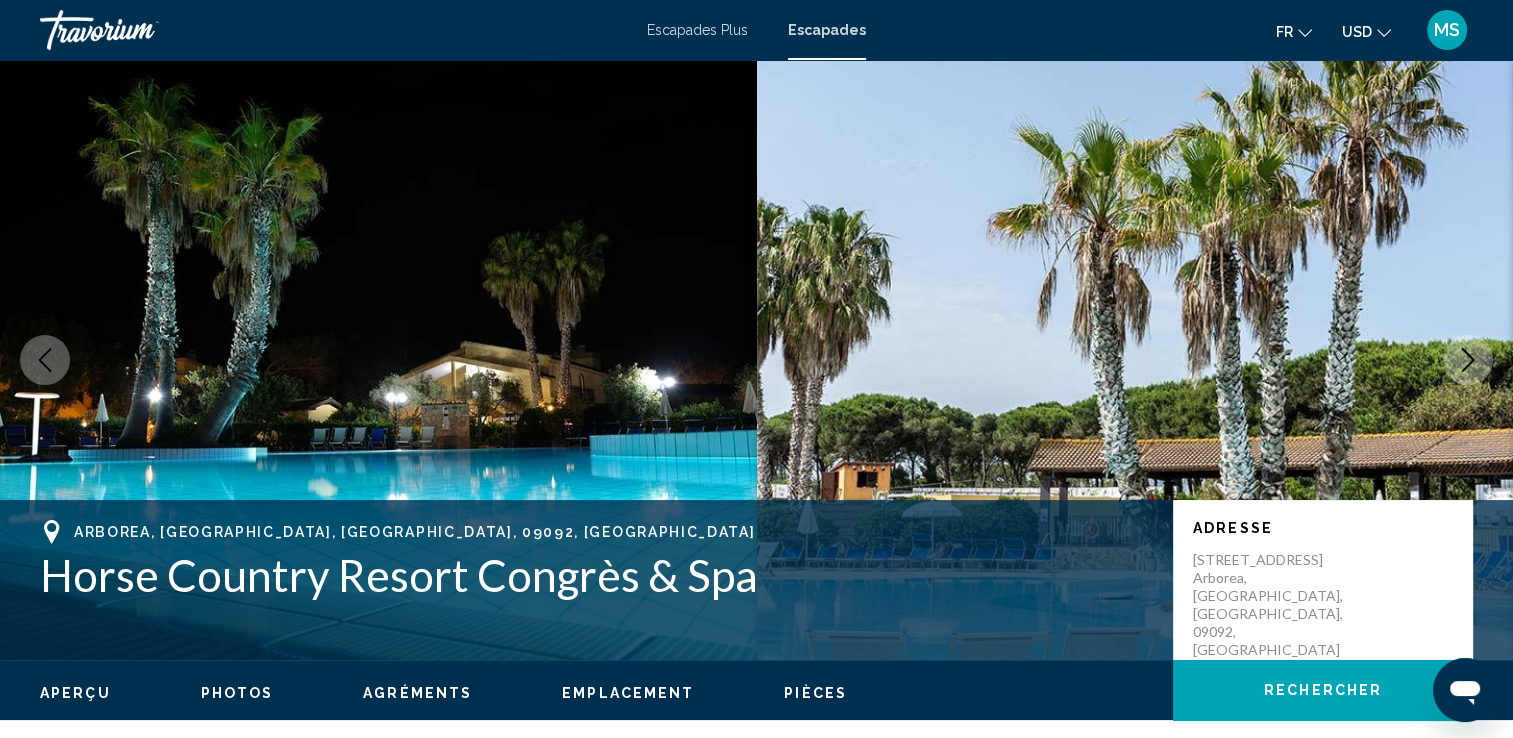 click on "[STREET_ADDRESS]" at bounding box center [1273, 605] 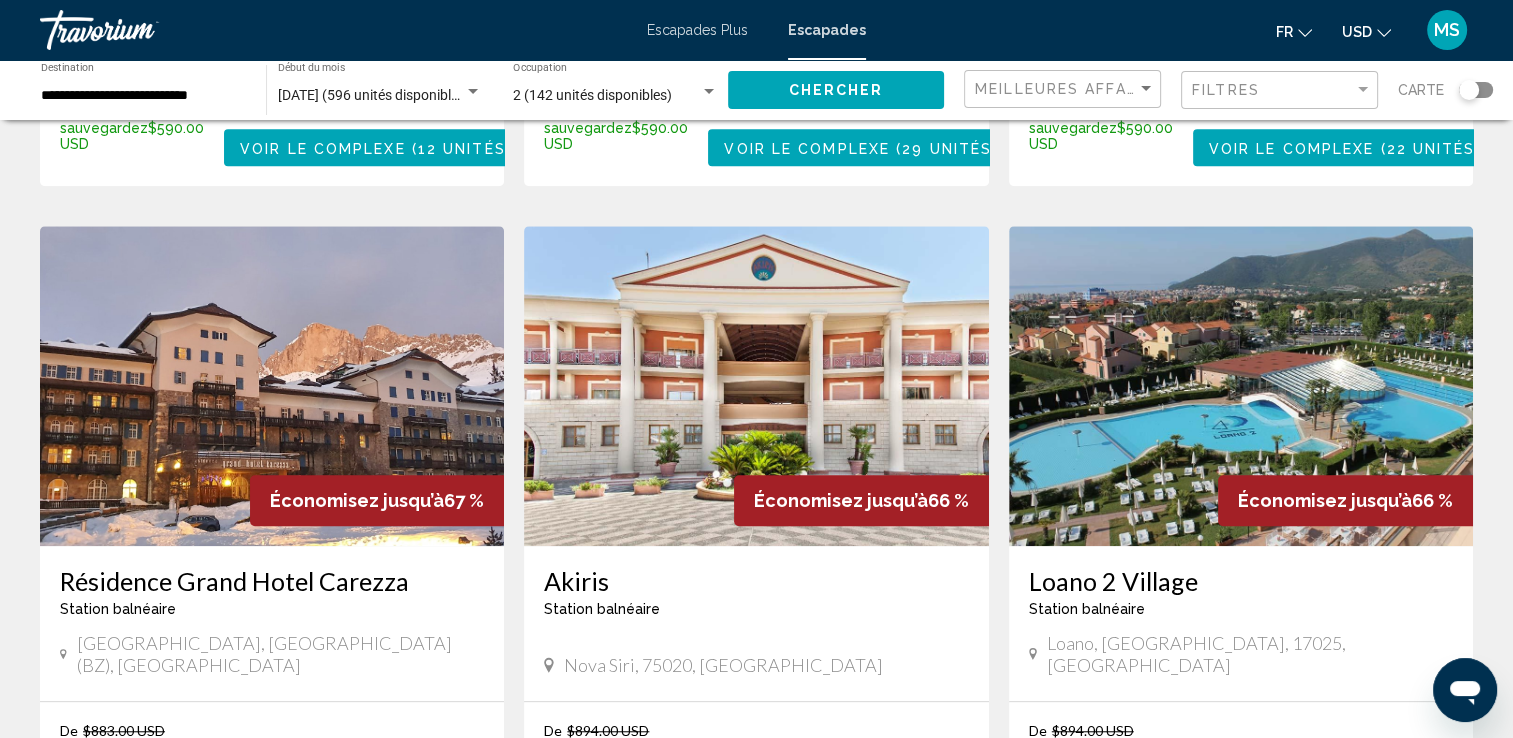 scroll, scrollTop: 1365, scrollLeft: 0, axis: vertical 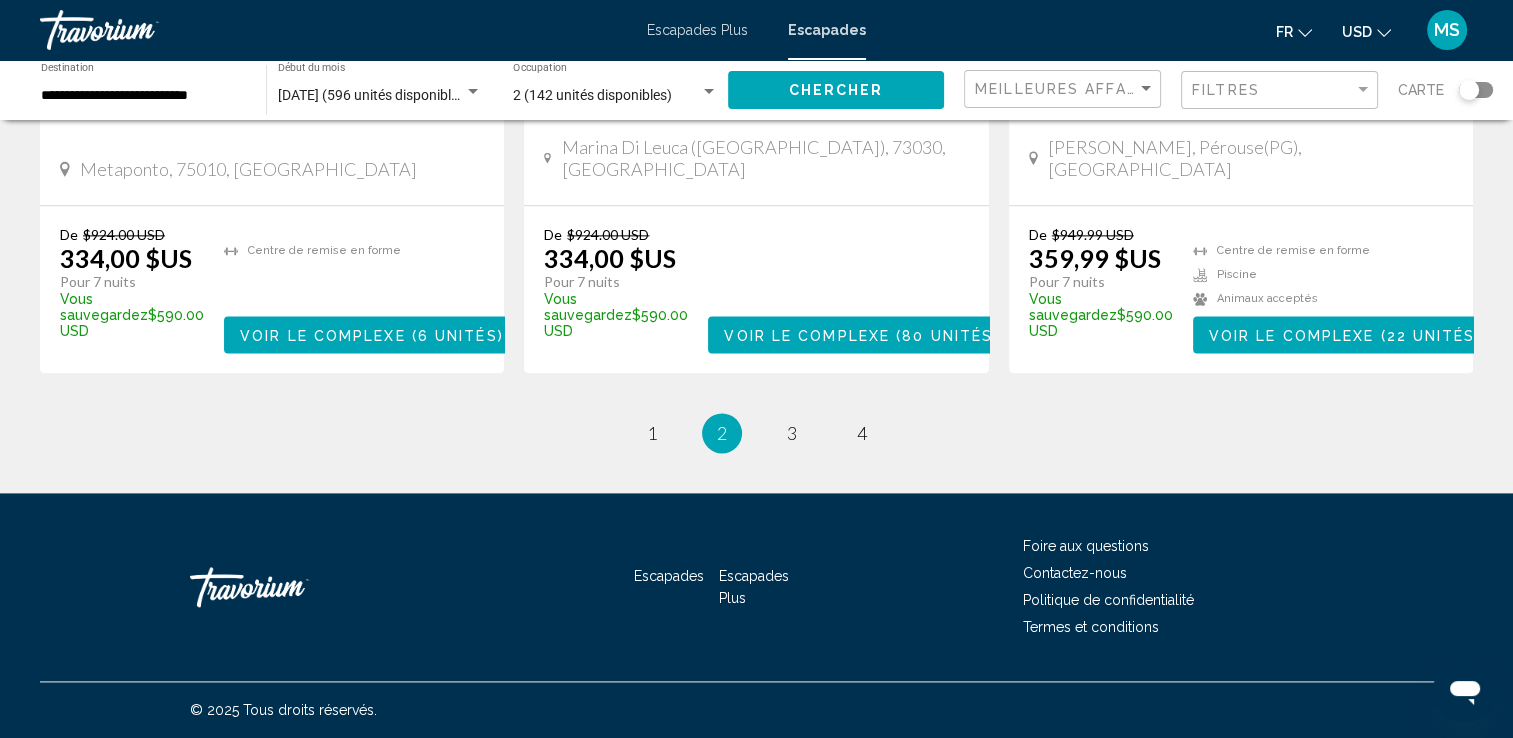 click on "**********" 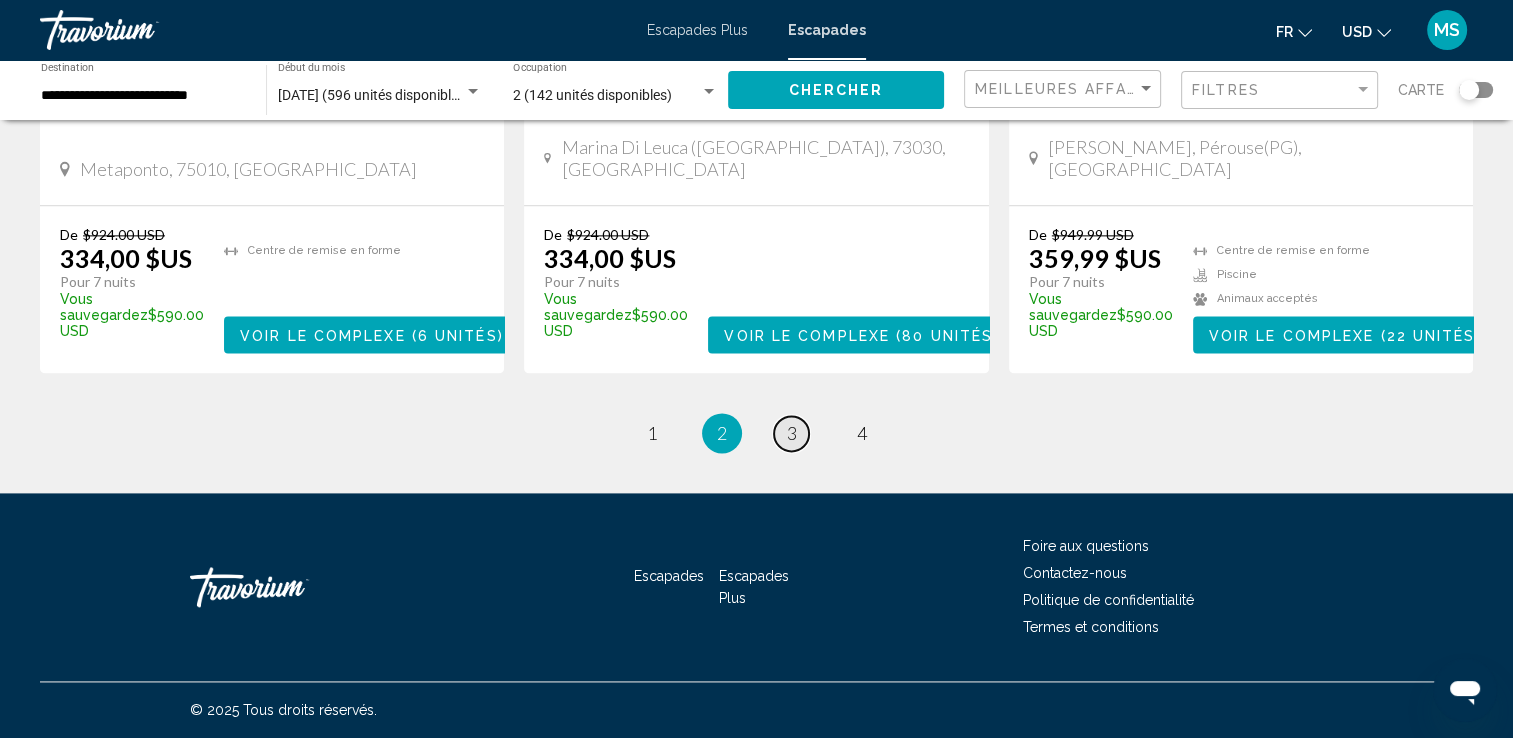 click on "3" at bounding box center (792, 433) 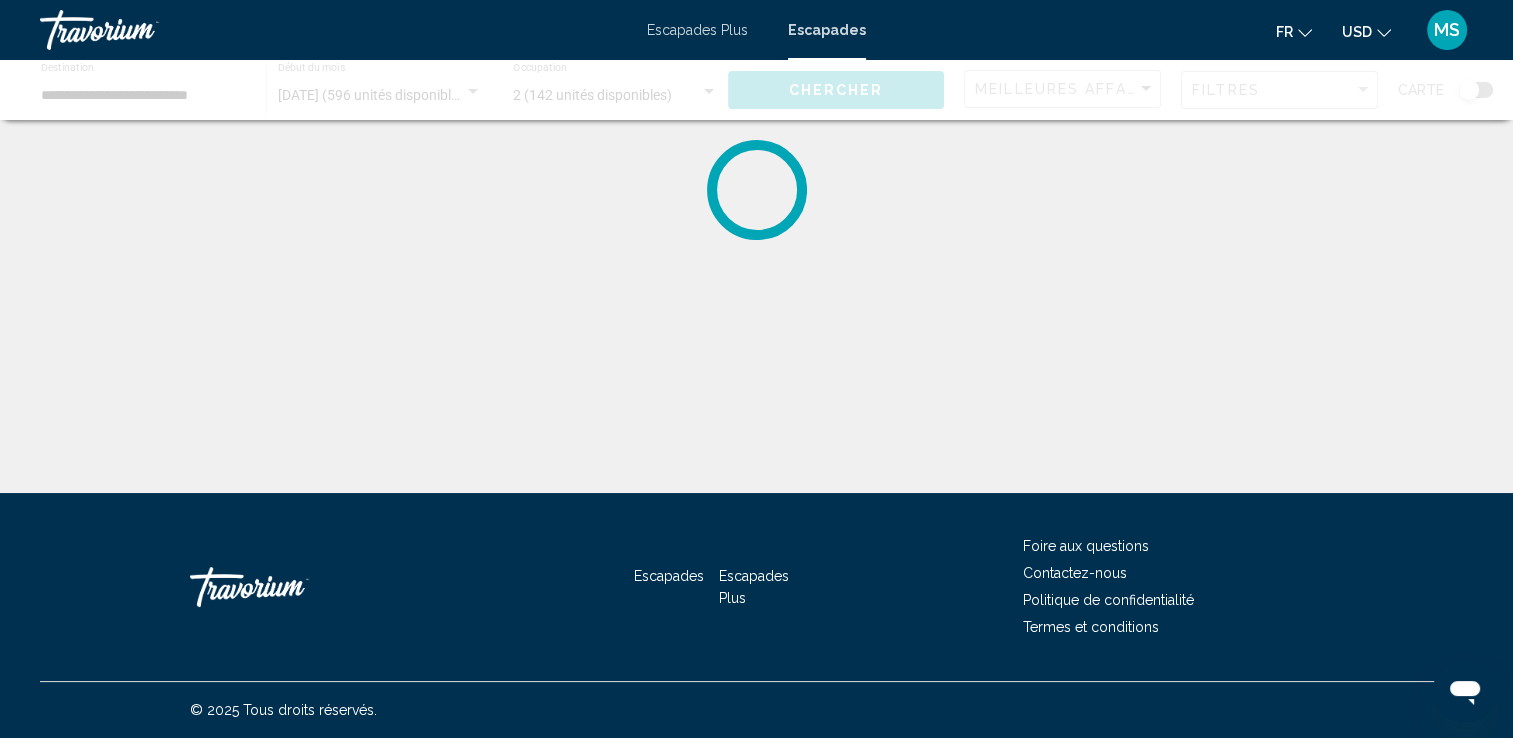 scroll, scrollTop: 0, scrollLeft: 0, axis: both 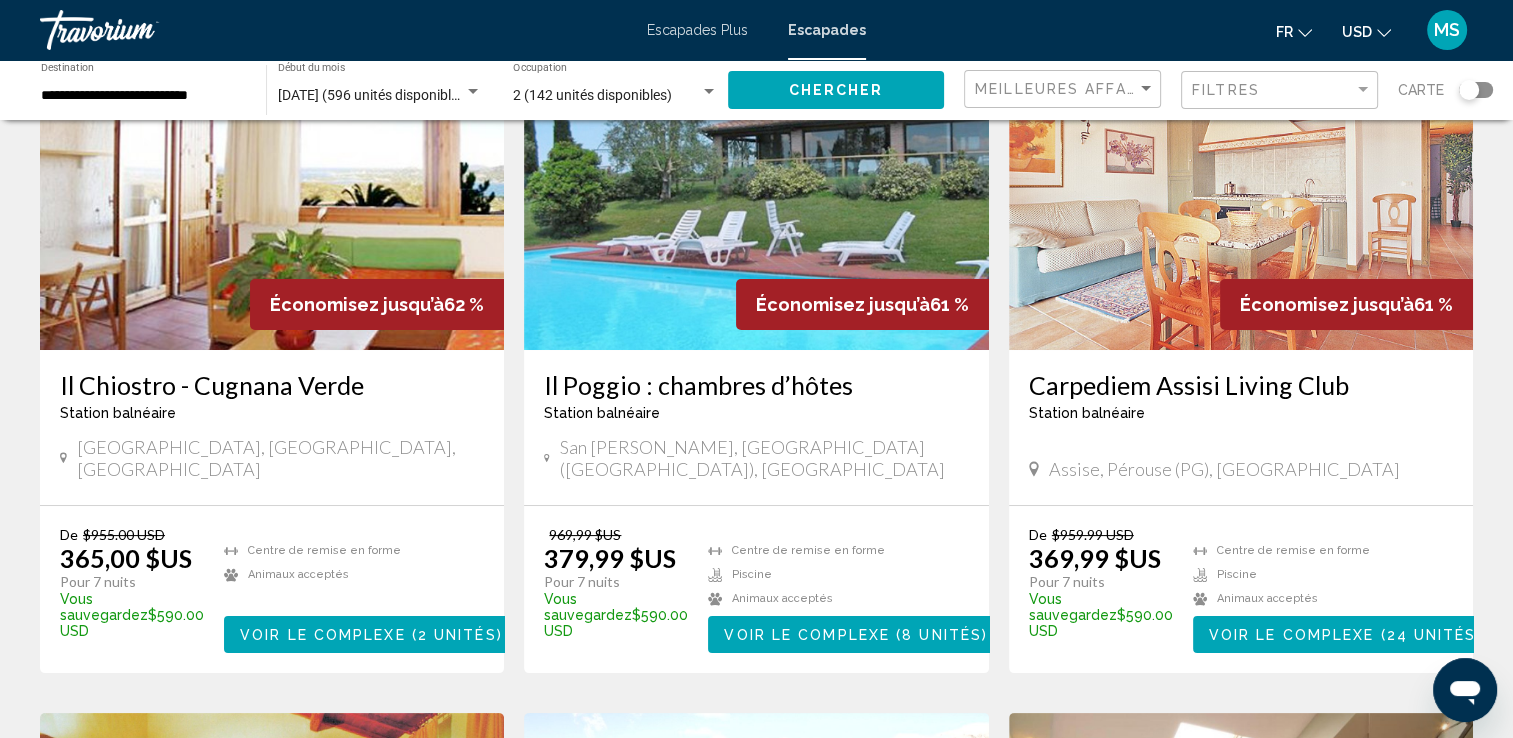 click at bounding box center (272, 190) 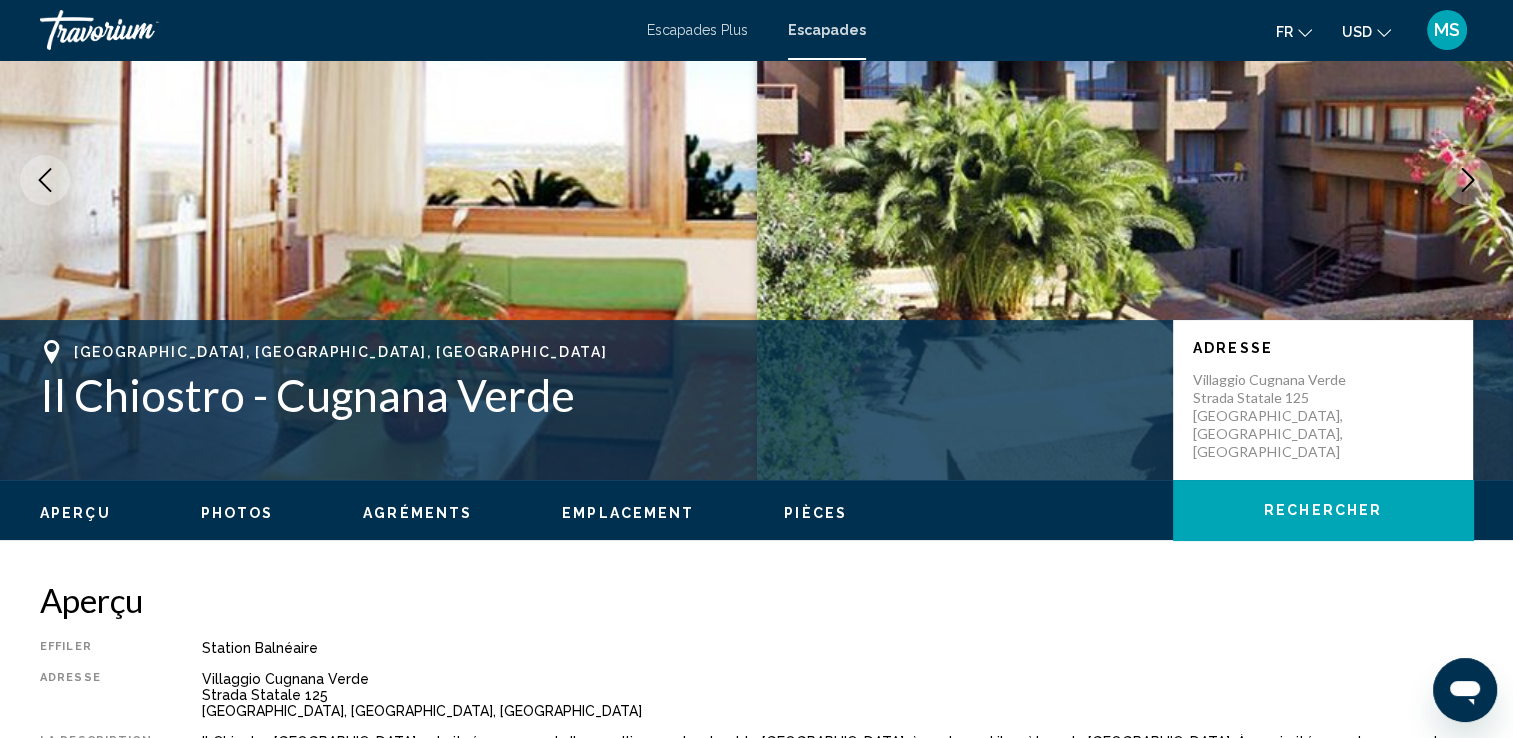 scroll, scrollTop: 0, scrollLeft: 0, axis: both 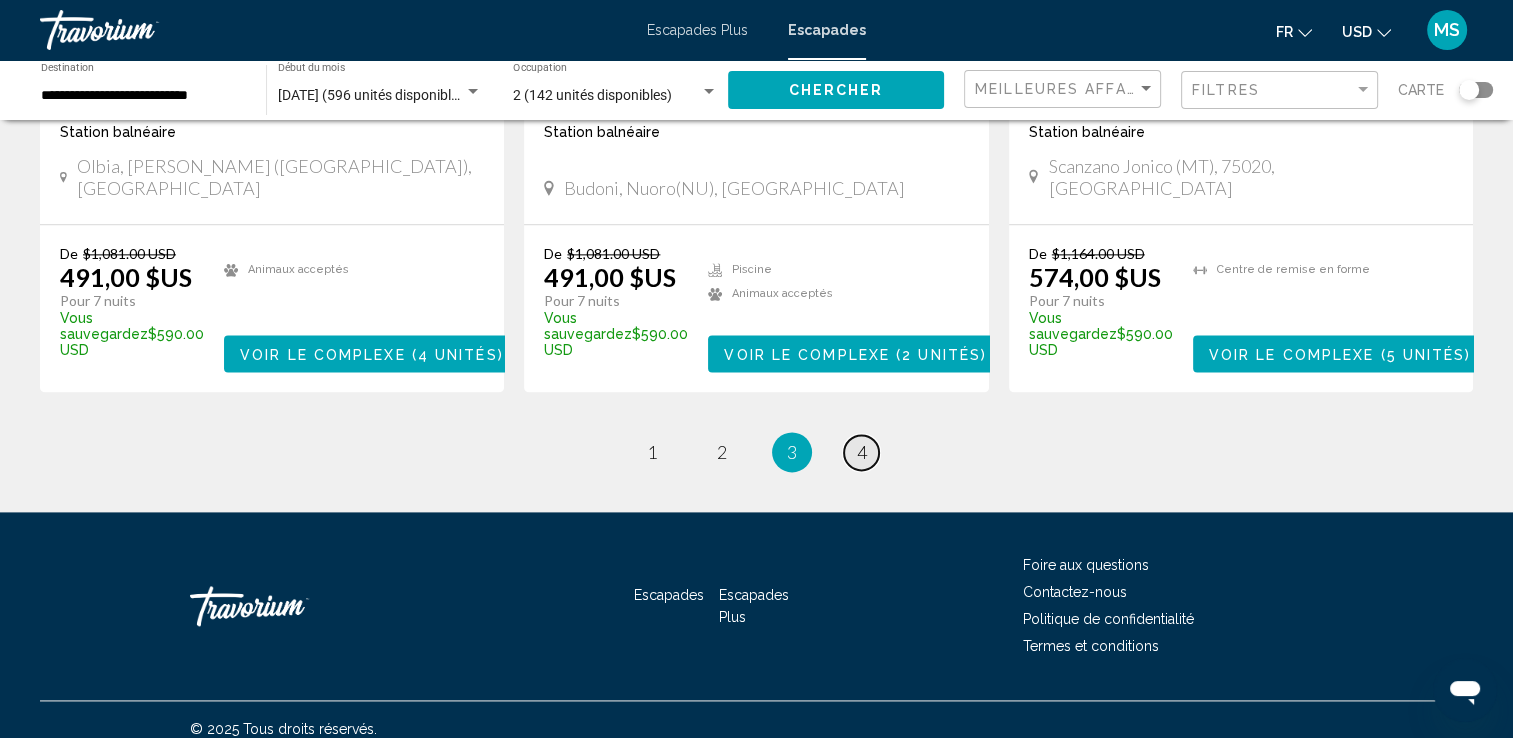 click on "4" at bounding box center [862, 452] 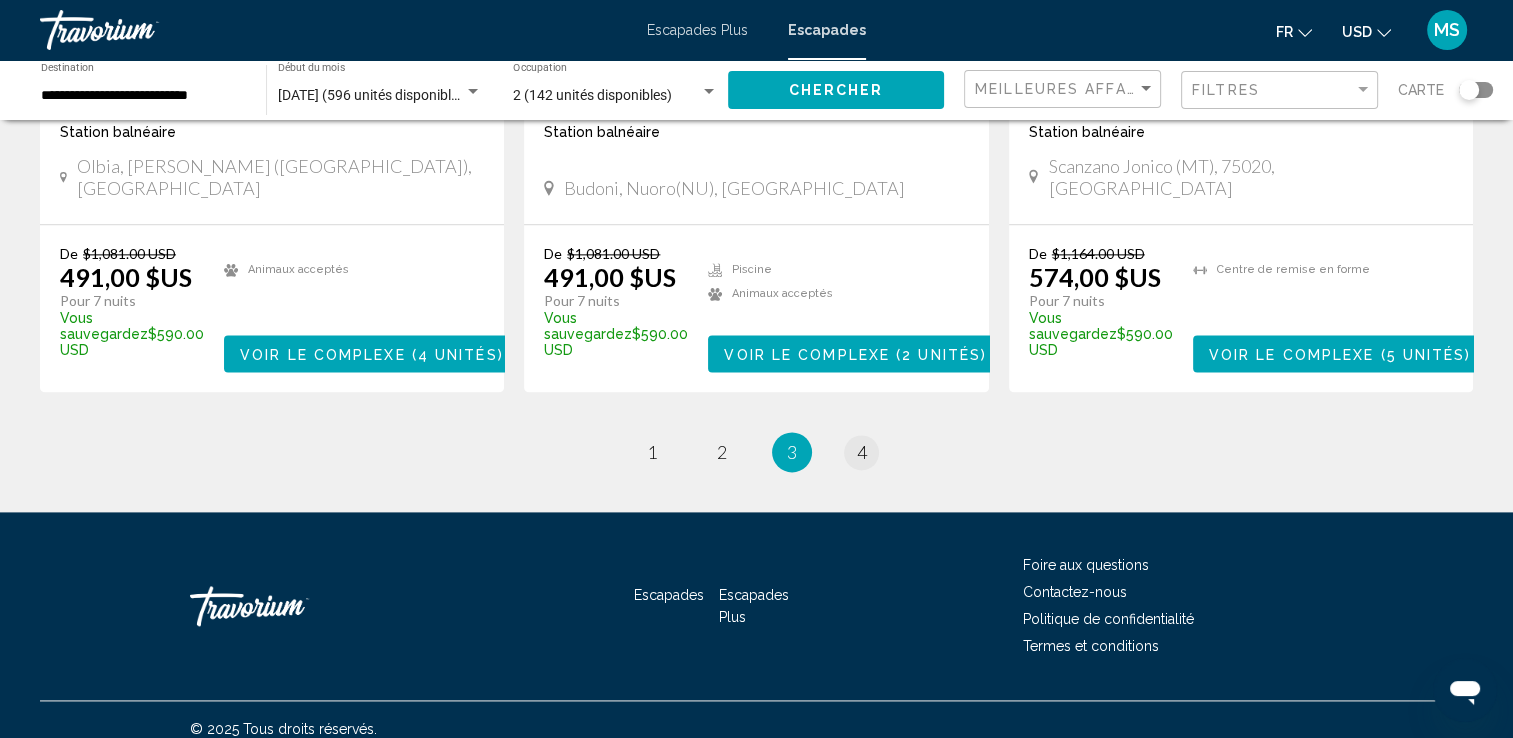 scroll, scrollTop: 0, scrollLeft: 0, axis: both 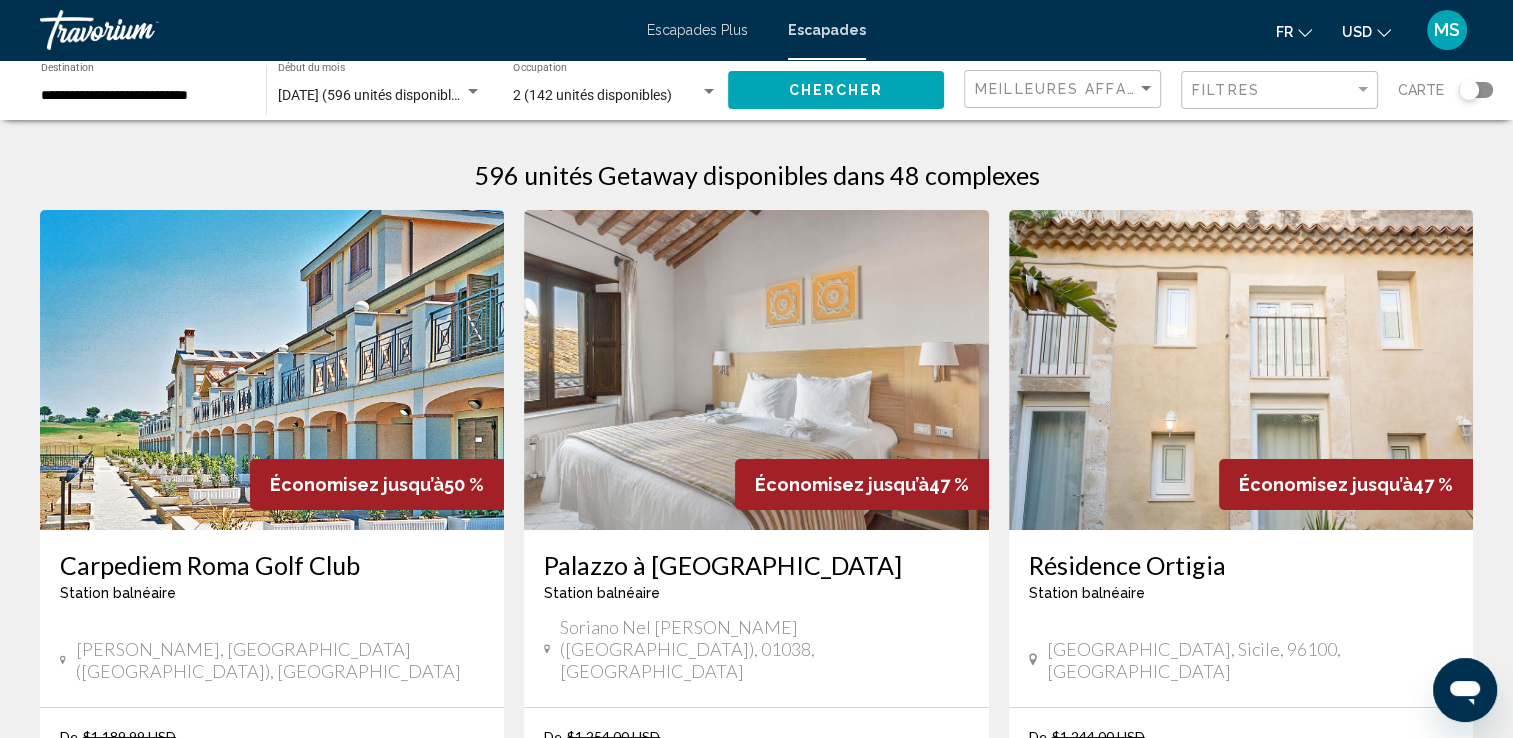 click at bounding box center [272, 370] 